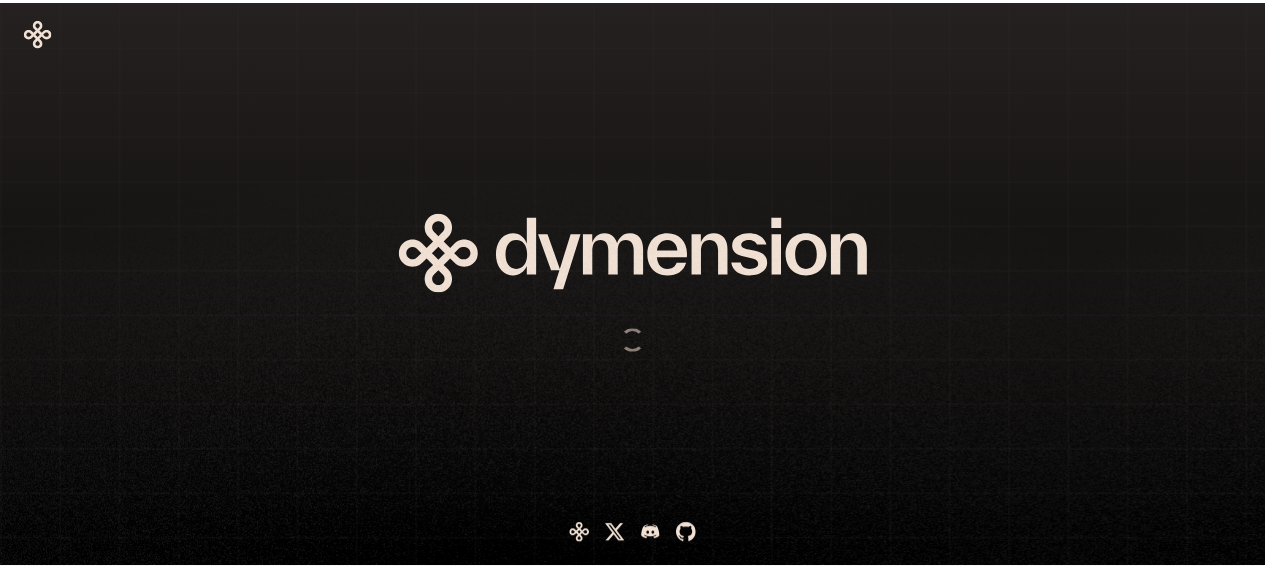 scroll, scrollTop: 0, scrollLeft: 0, axis: both 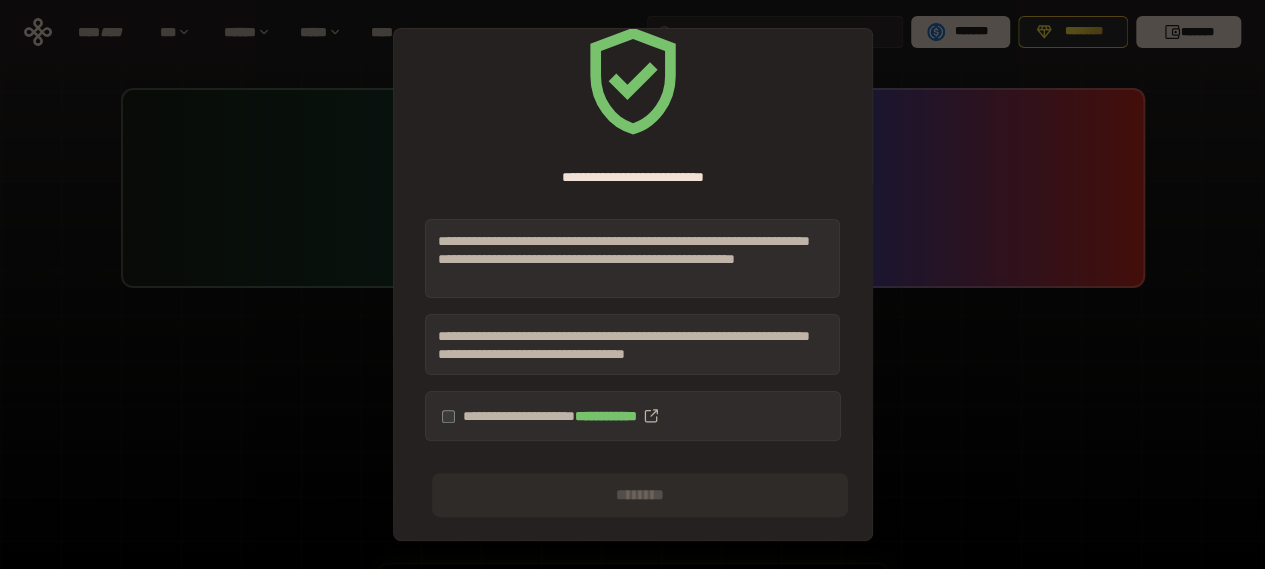 click on "**********" at bounding box center [633, 416] 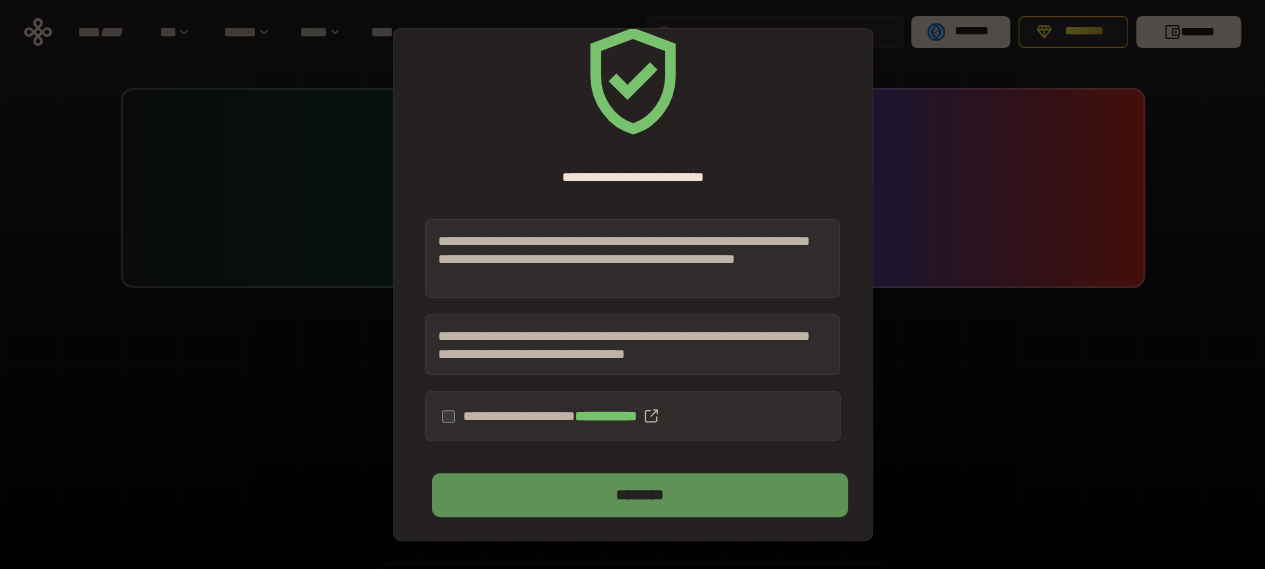 click on "********" at bounding box center [639, 495] 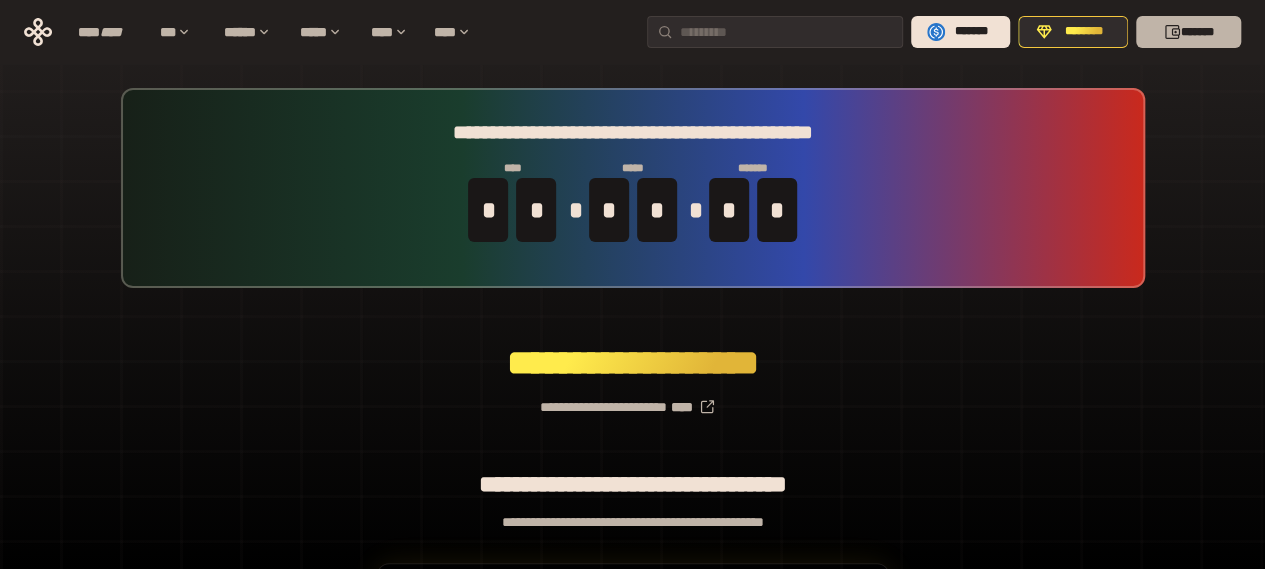 click on "*******" at bounding box center (1188, 32) 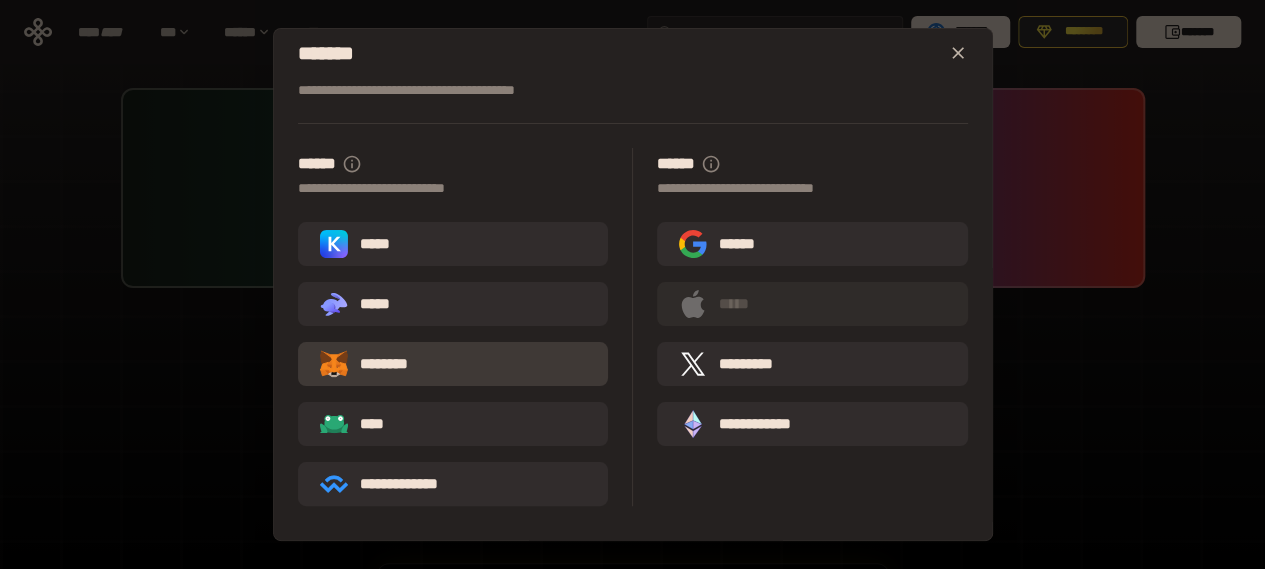 scroll, scrollTop: 20, scrollLeft: 0, axis: vertical 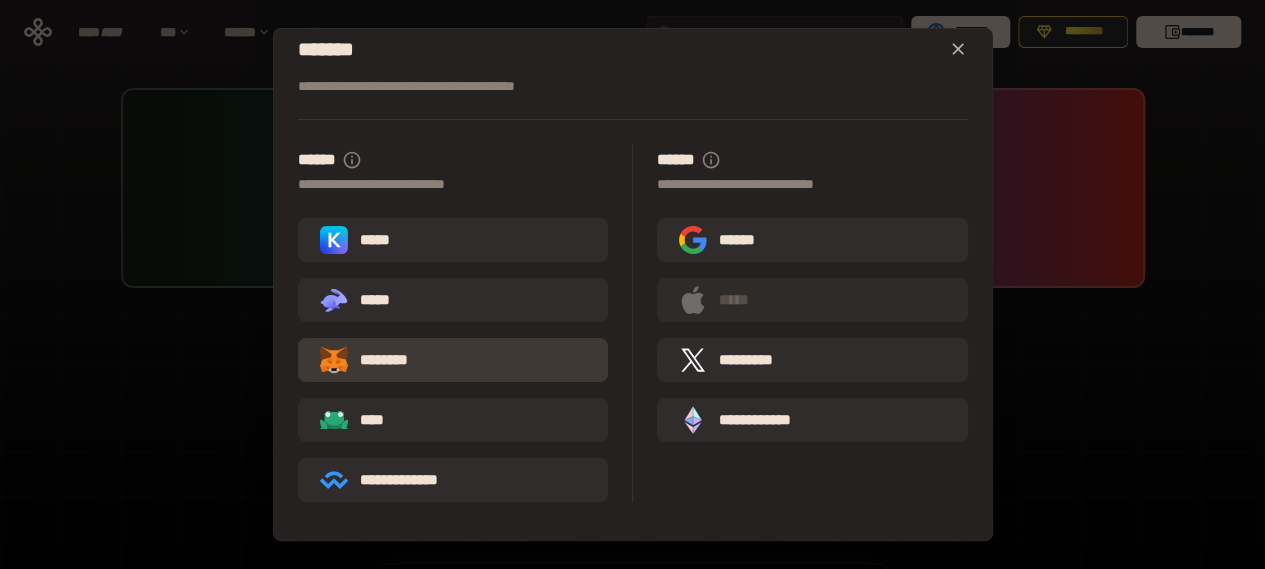 click on "********" at bounding box center [453, 360] 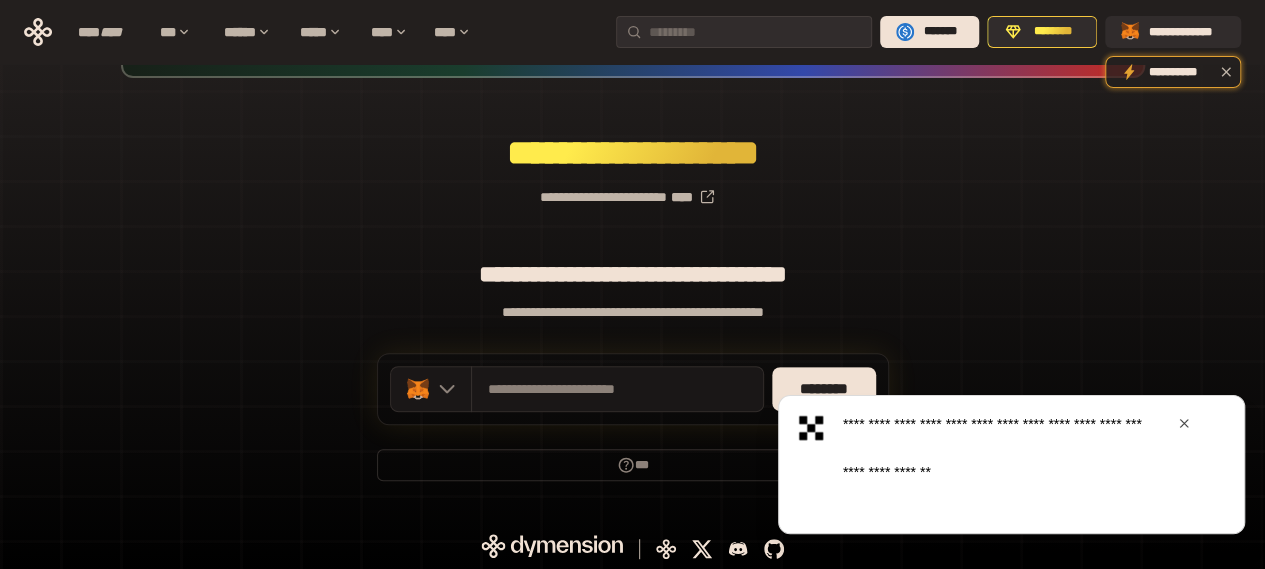scroll, scrollTop: 213, scrollLeft: 0, axis: vertical 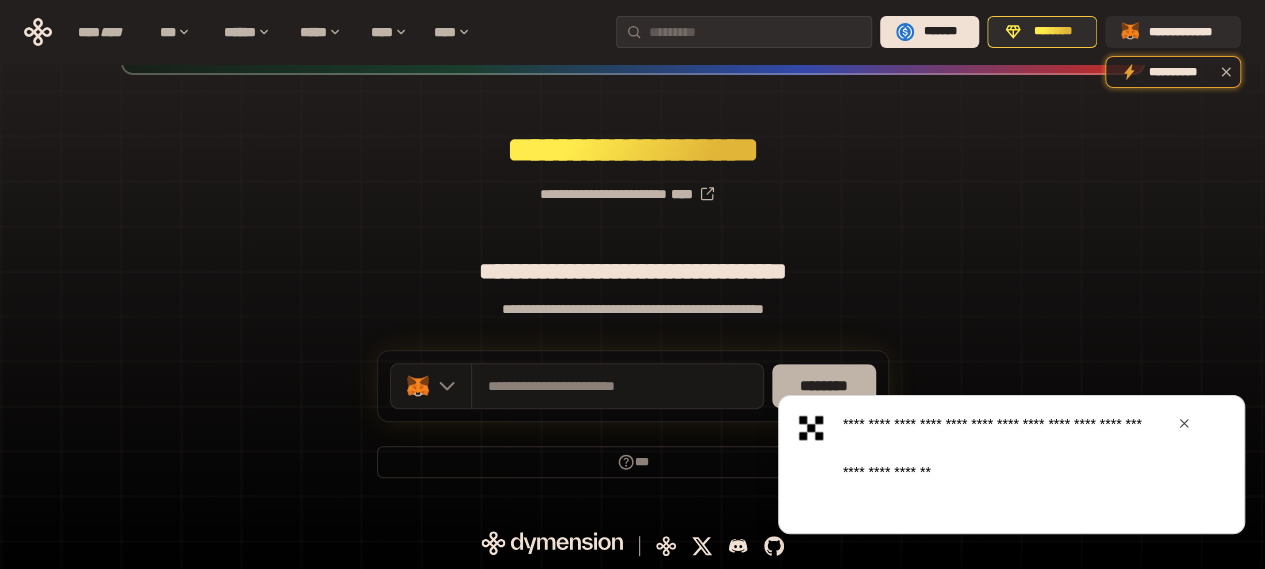 click on "********" at bounding box center [824, 386] 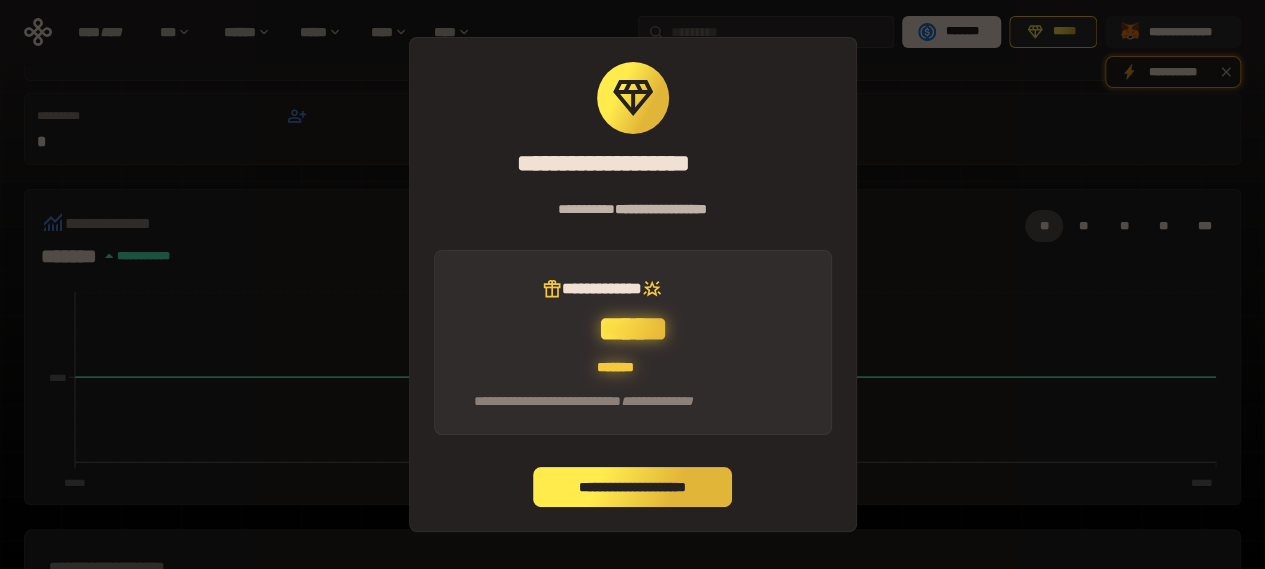 click on "**********" at bounding box center [633, 487] 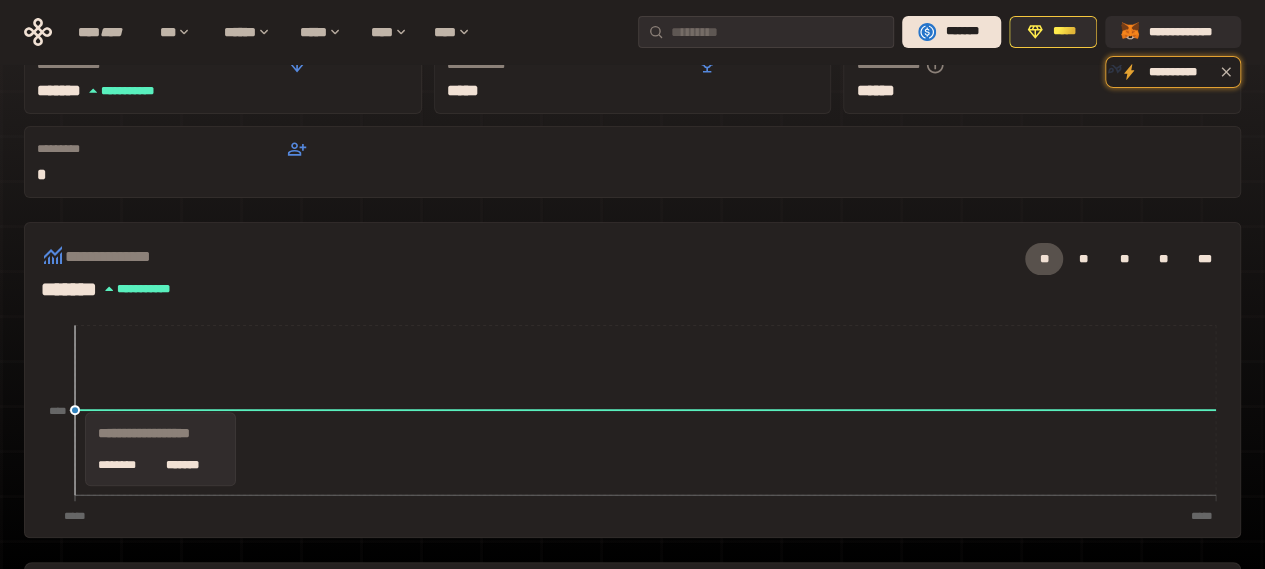 scroll, scrollTop: 0, scrollLeft: 0, axis: both 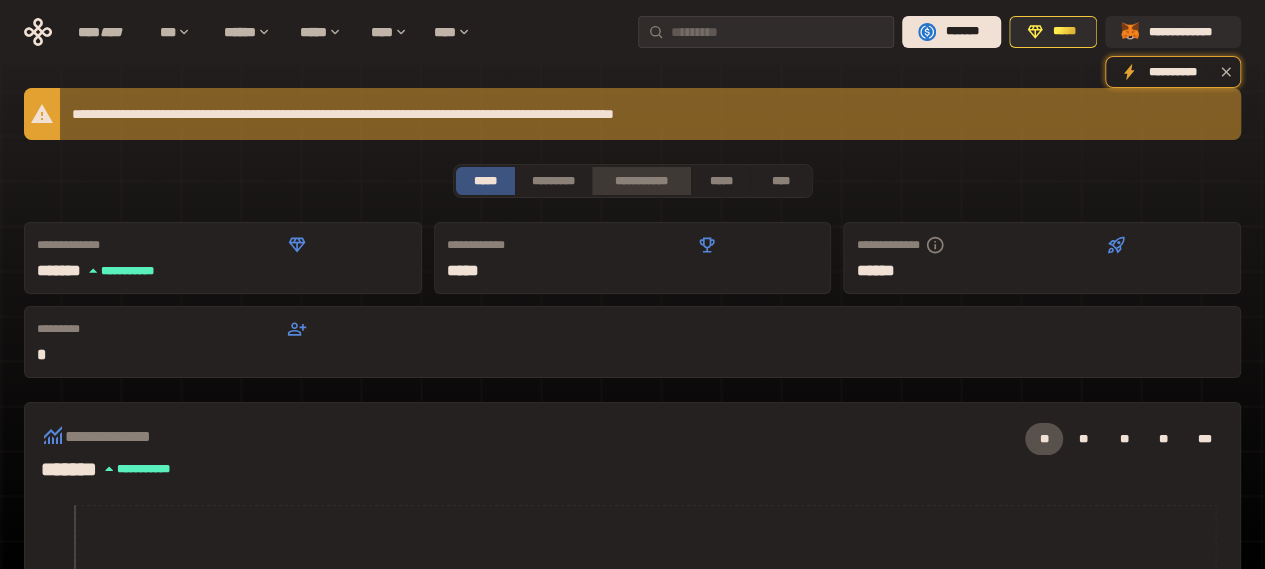 click on "**********" at bounding box center (641, 181) 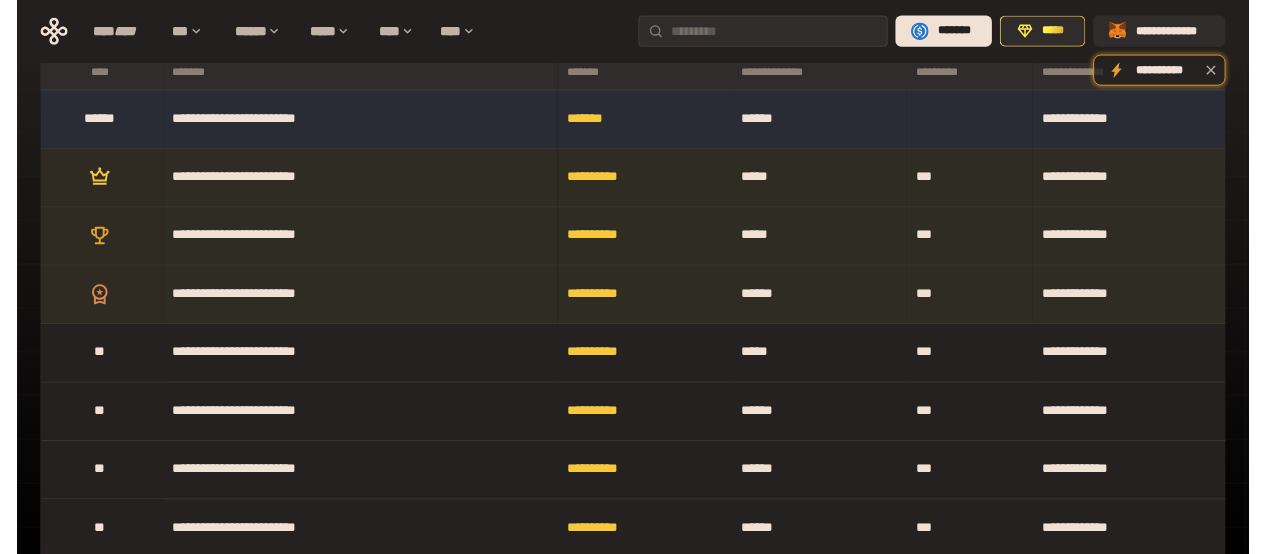 scroll, scrollTop: 0, scrollLeft: 0, axis: both 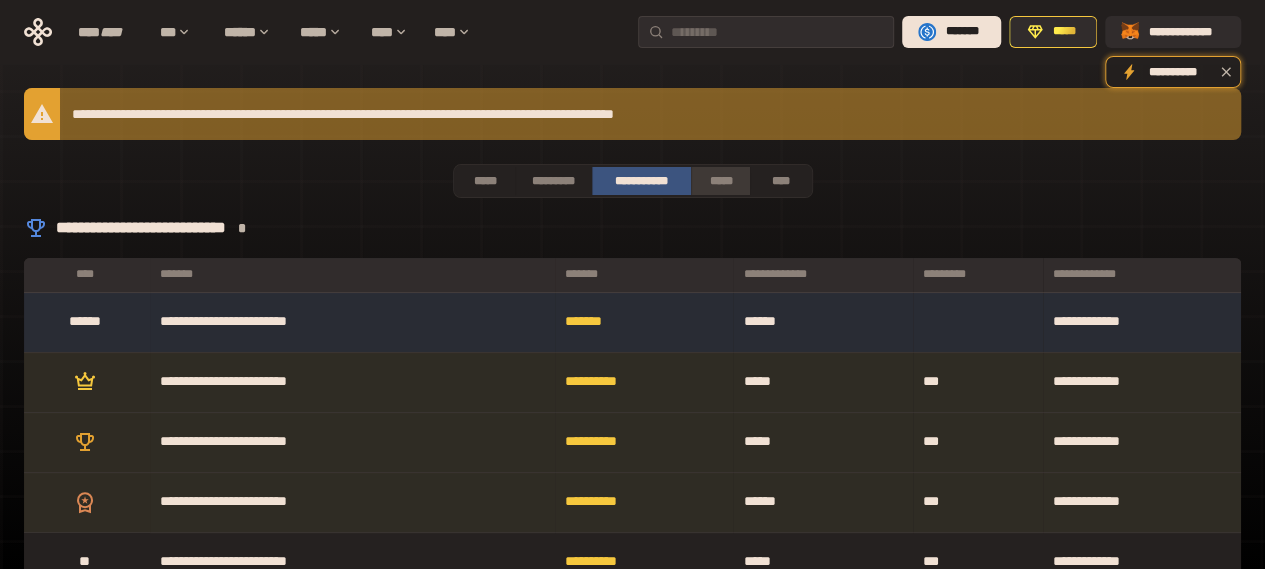 click on "*****" at bounding box center (721, 181) 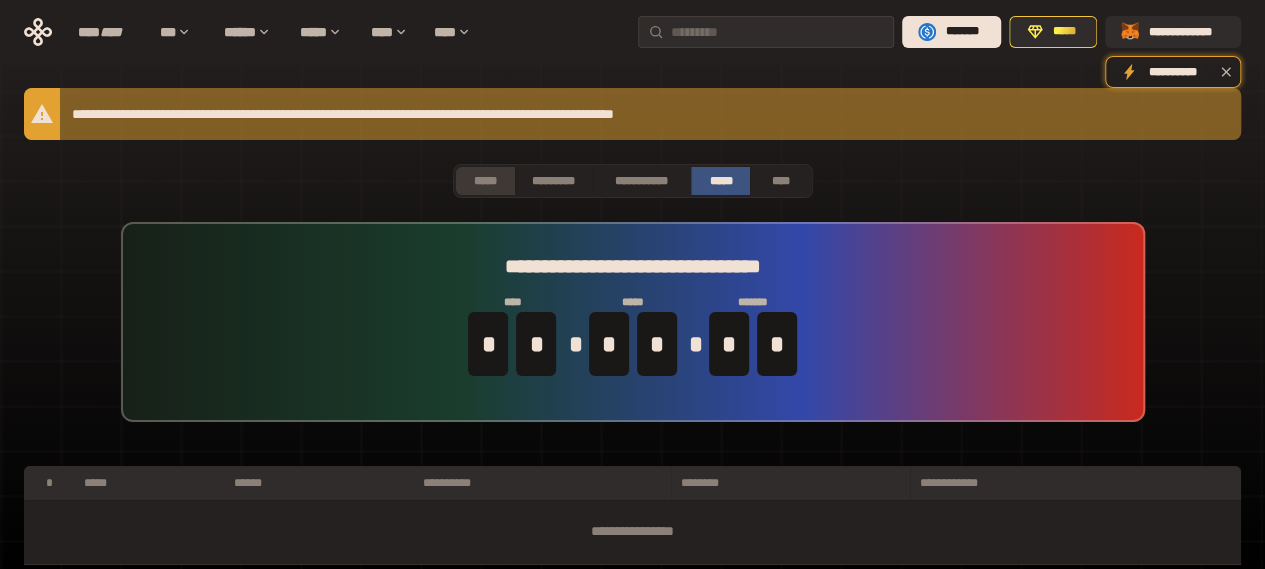click on "*****" at bounding box center (485, 181) 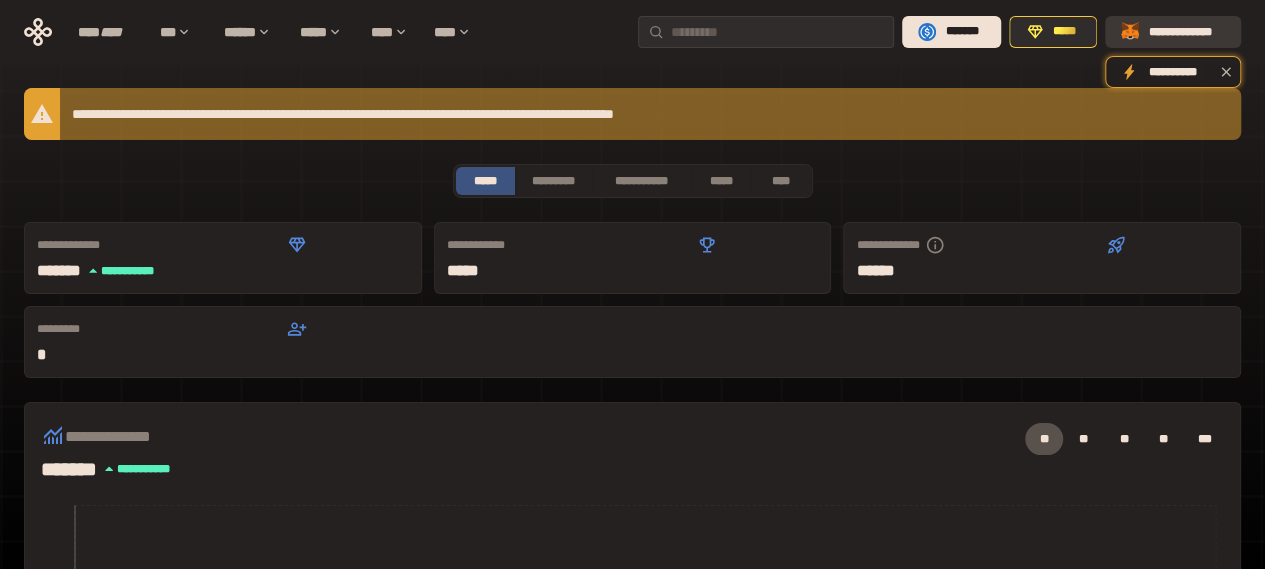 click on "**********" at bounding box center [1187, 32] 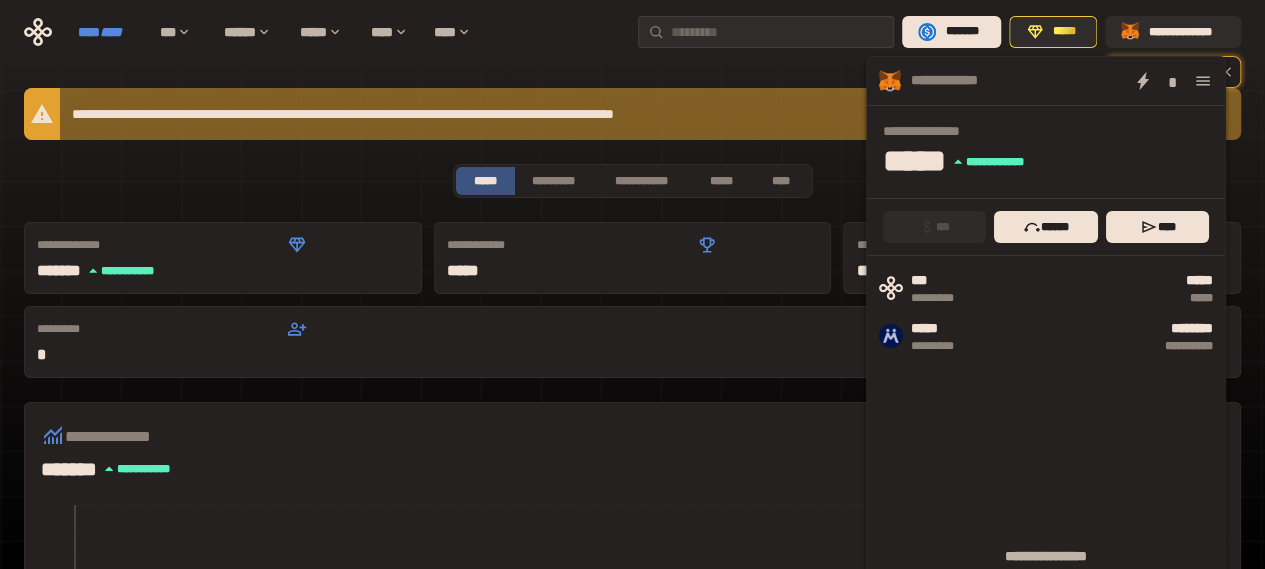 click on "****" at bounding box center (111, 32) 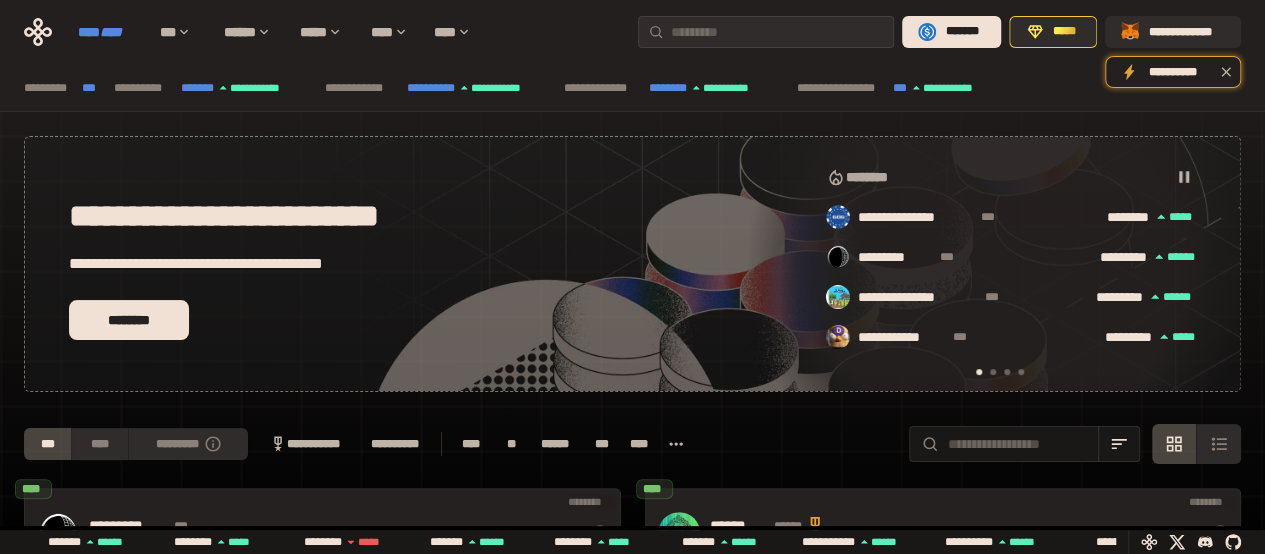 scroll, scrollTop: 0, scrollLeft: 16, axis: horizontal 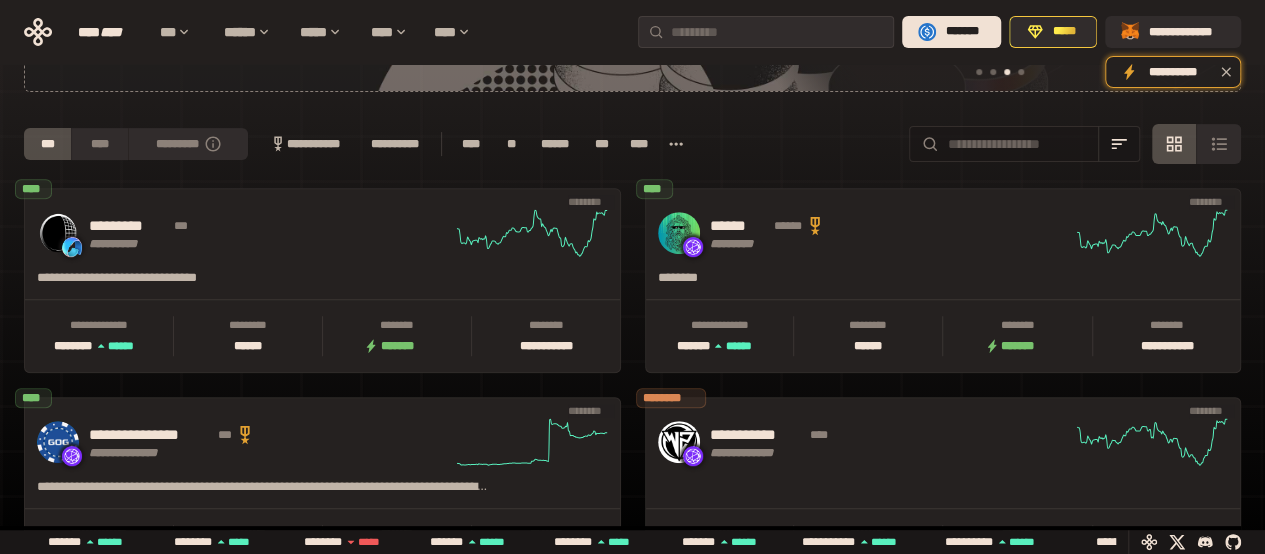 click at bounding box center (1018, 144) 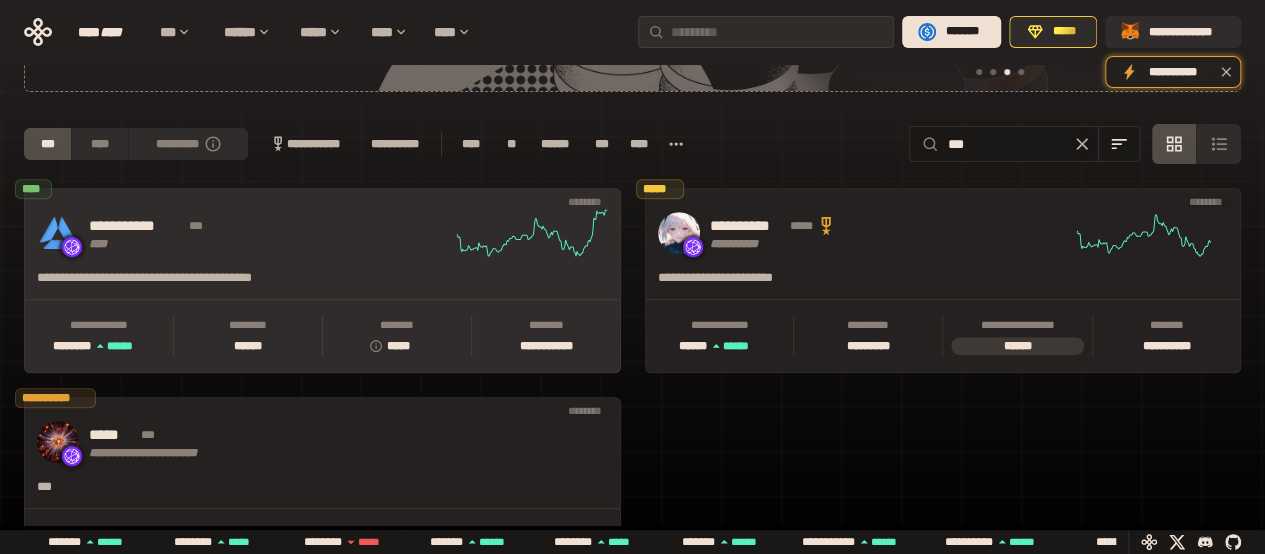 scroll, scrollTop: 0, scrollLeft: 1224, axis: horizontal 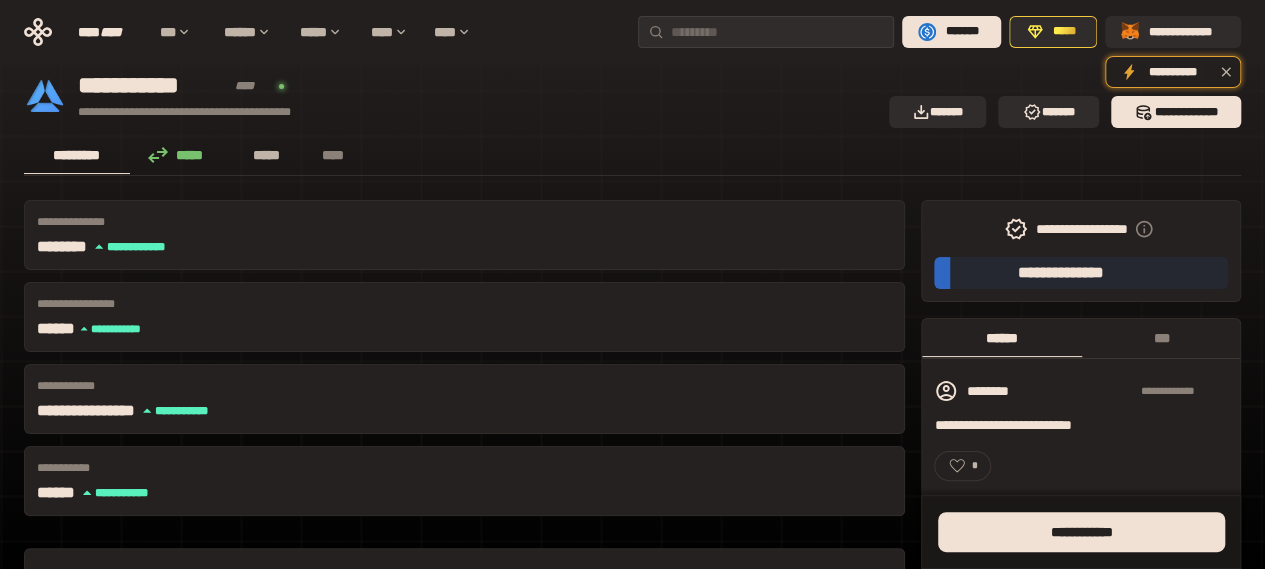 click on "*****" at bounding box center [267, 155] 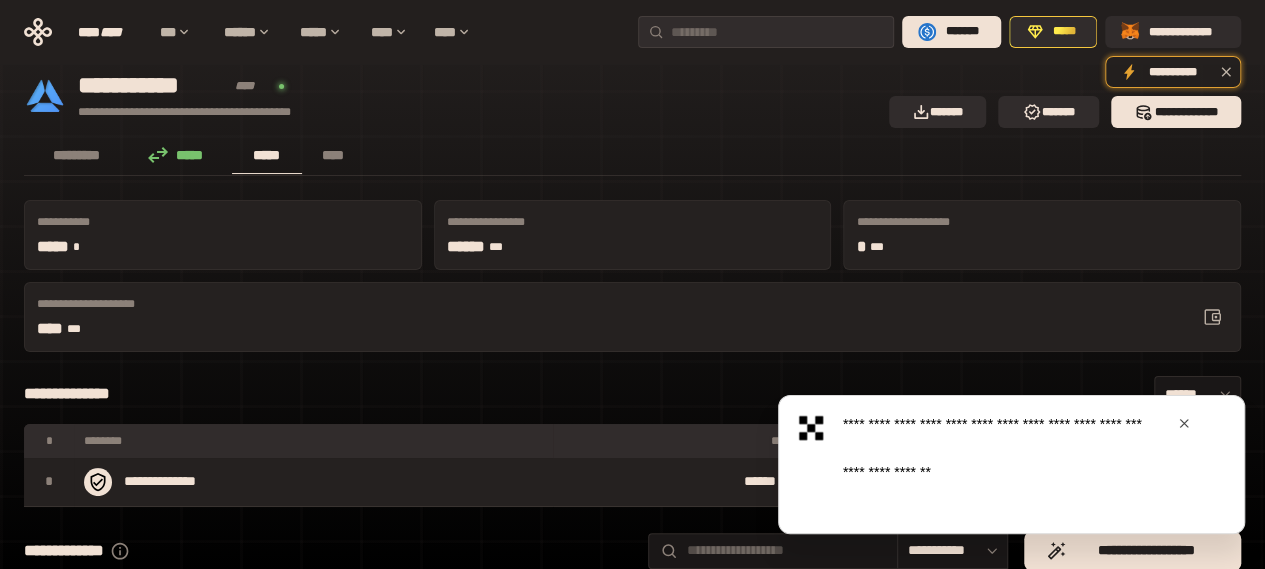 click at bounding box center [1184, 423] 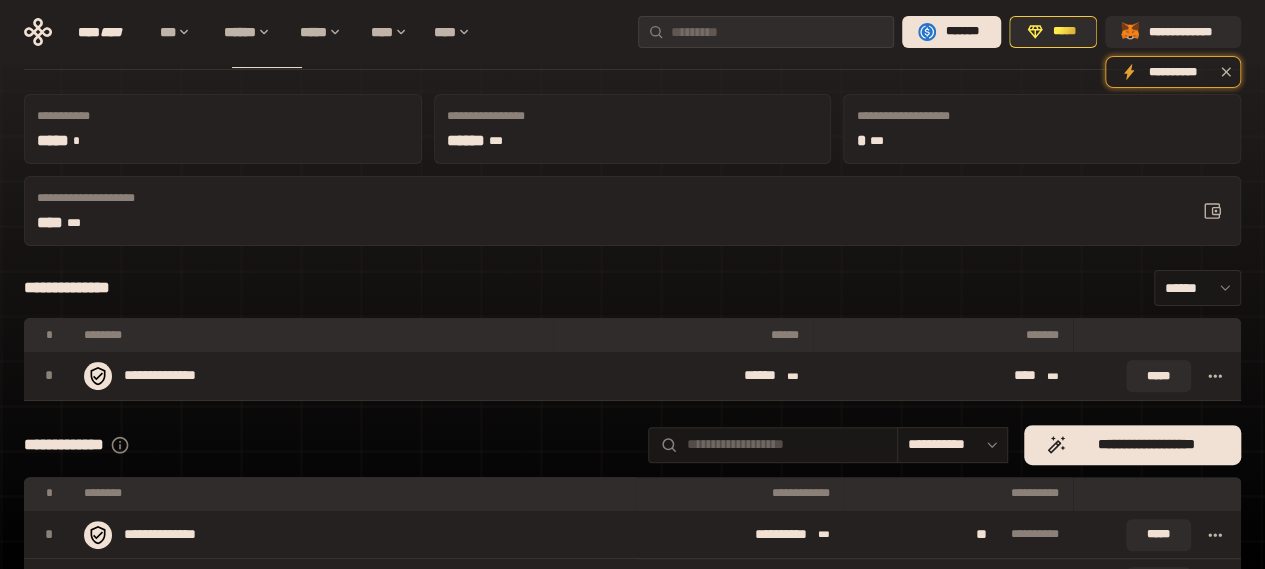 scroll, scrollTop: 0, scrollLeft: 0, axis: both 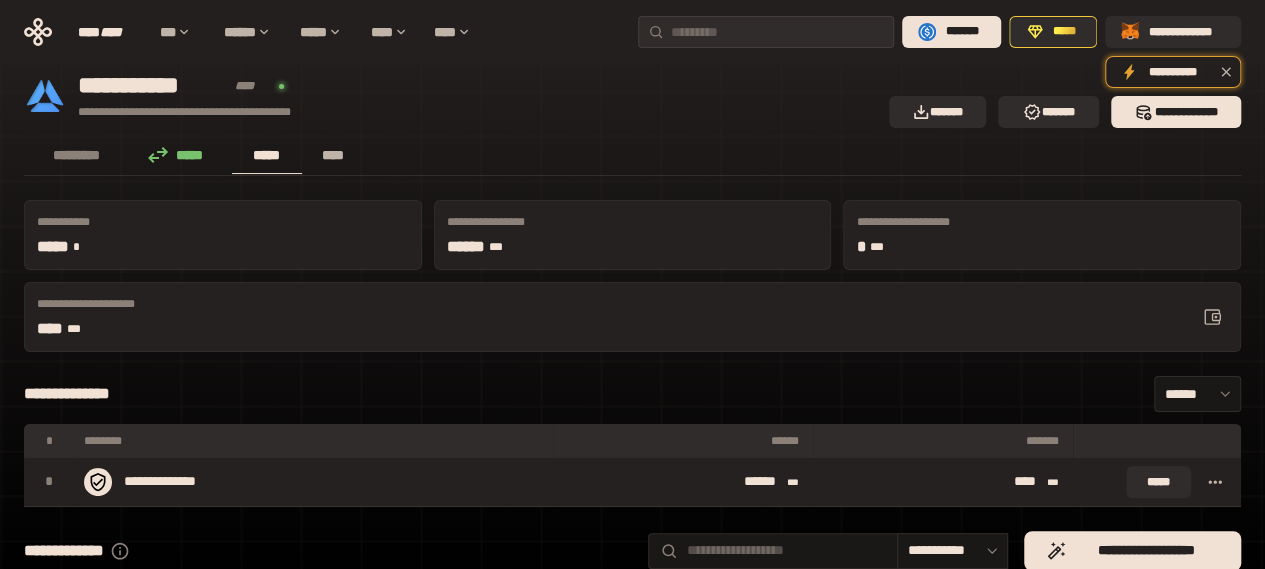 click on "****" at bounding box center [333, 155] 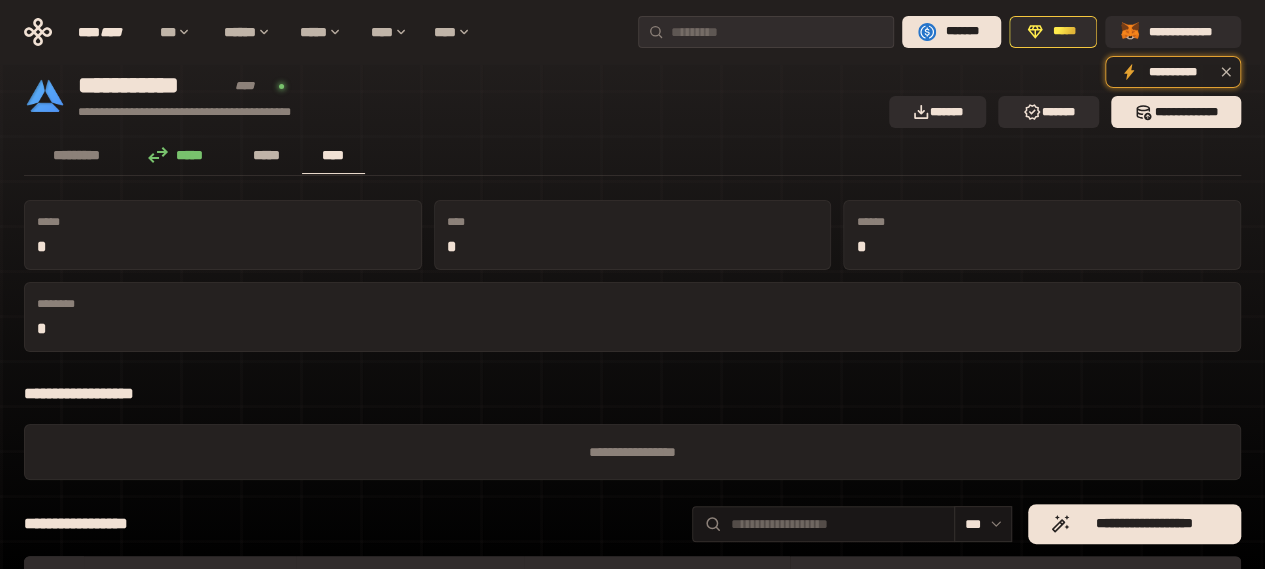 click on "*****" at bounding box center (267, 155) 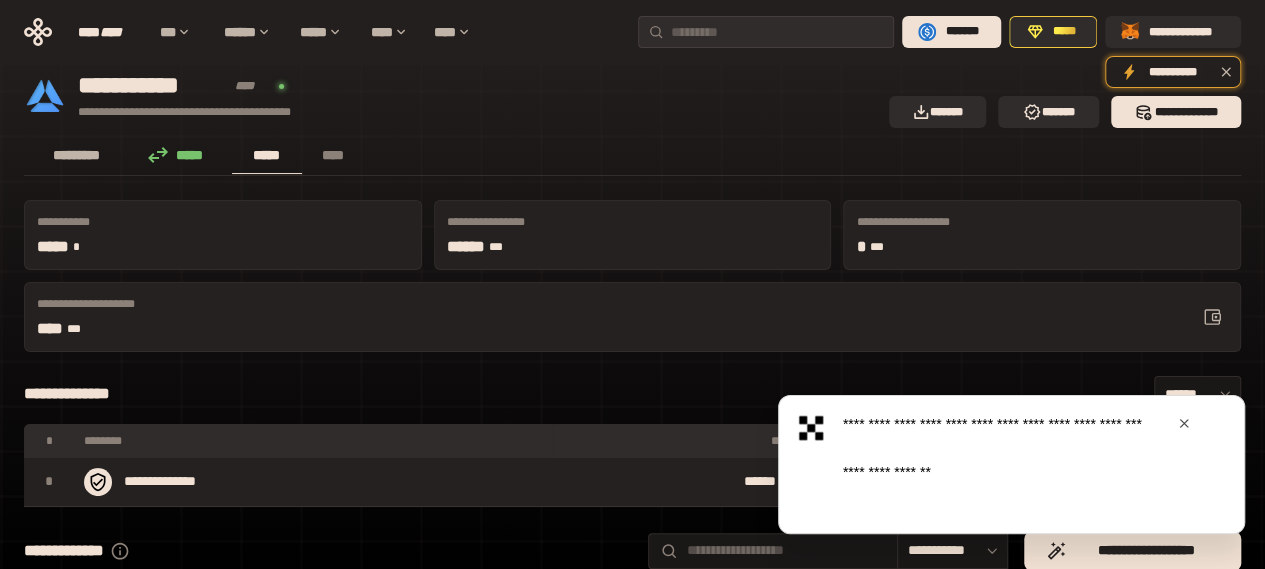 click on "*********" at bounding box center [77, 155] 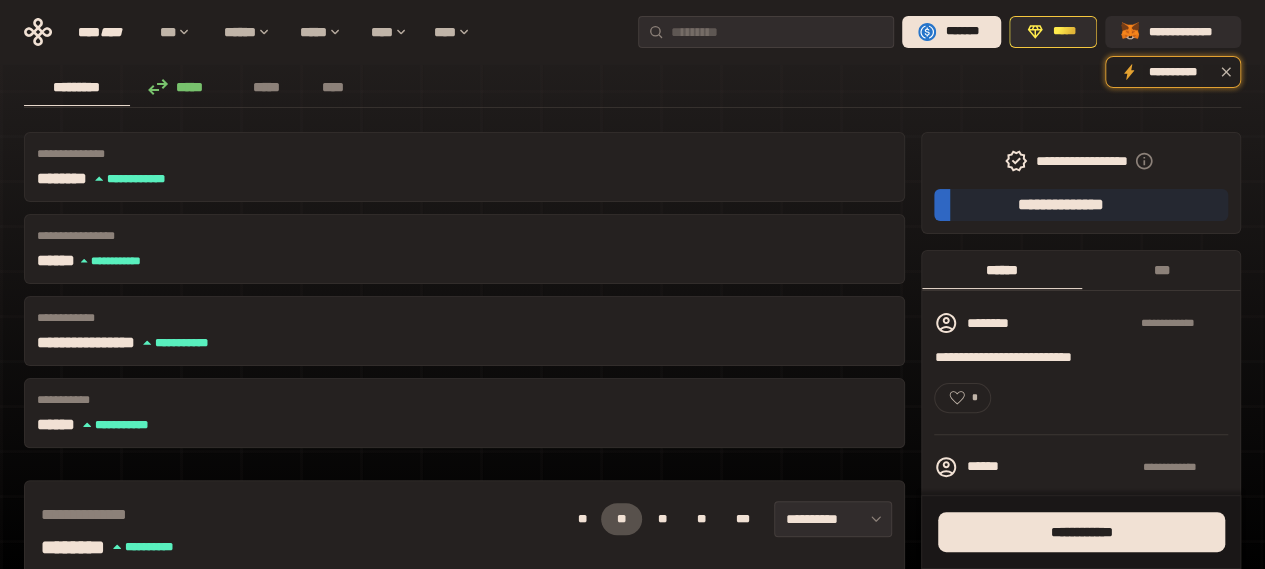 scroll, scrollTop: 0, scrollLeft: 0, axis: both 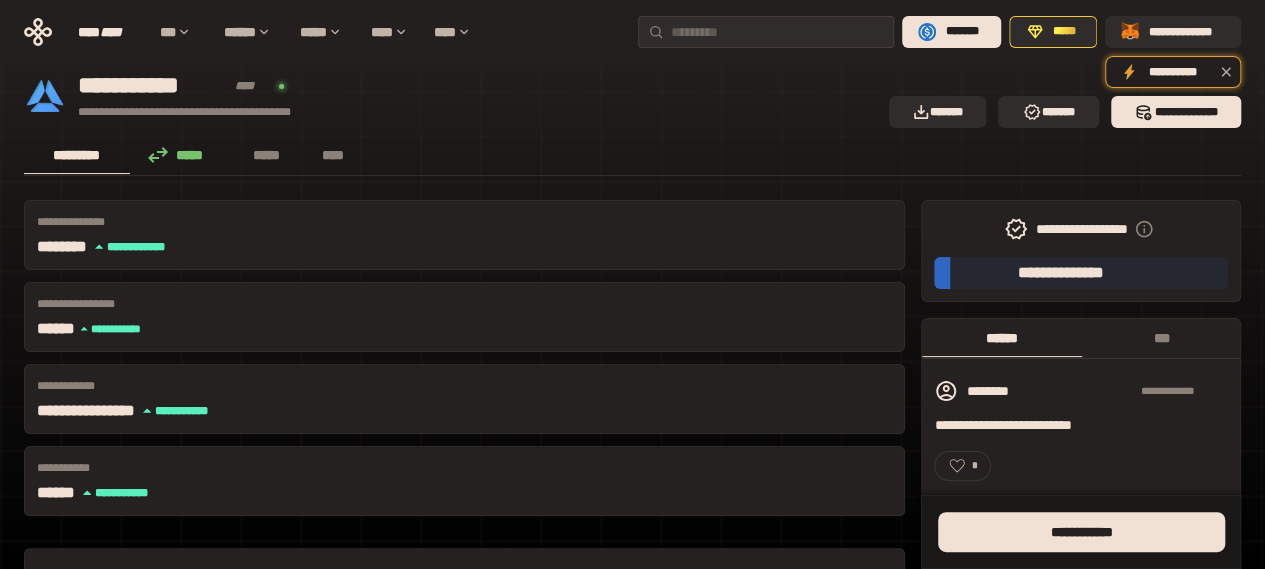 click on "*****" at bounding box center [181, 155] 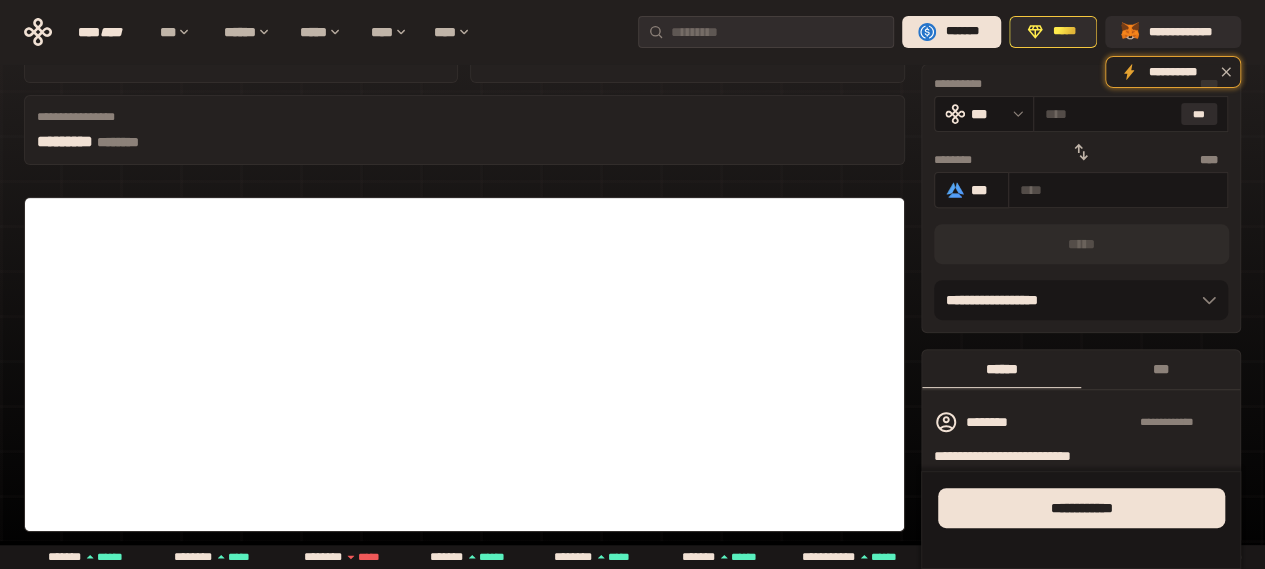 scroll, scrollTop: 300, scrollLeft: 0, axis: vertical 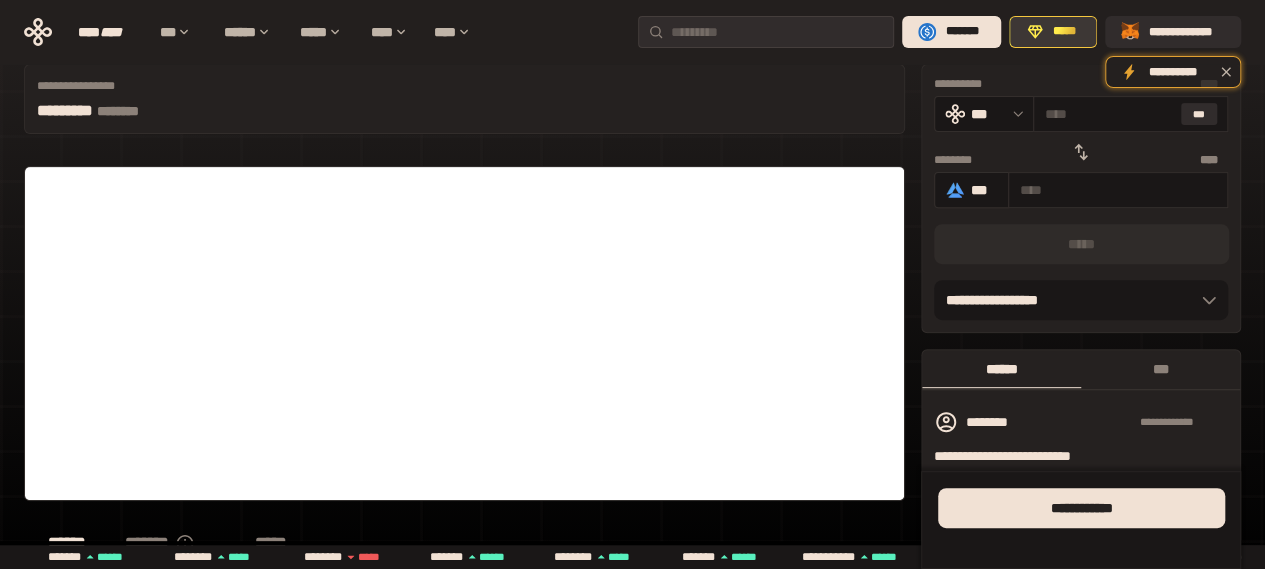 click on "*****" at bounding box center (1064, 32) 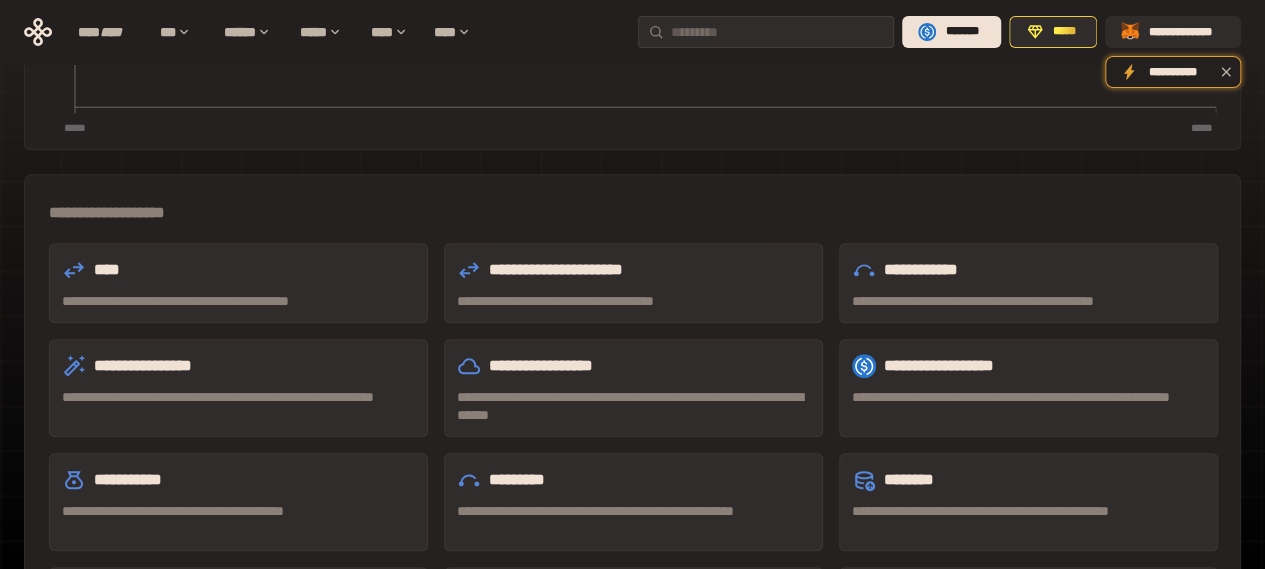 scroll, scrollTop: 600, scrollLeft: 0, axis: vertical 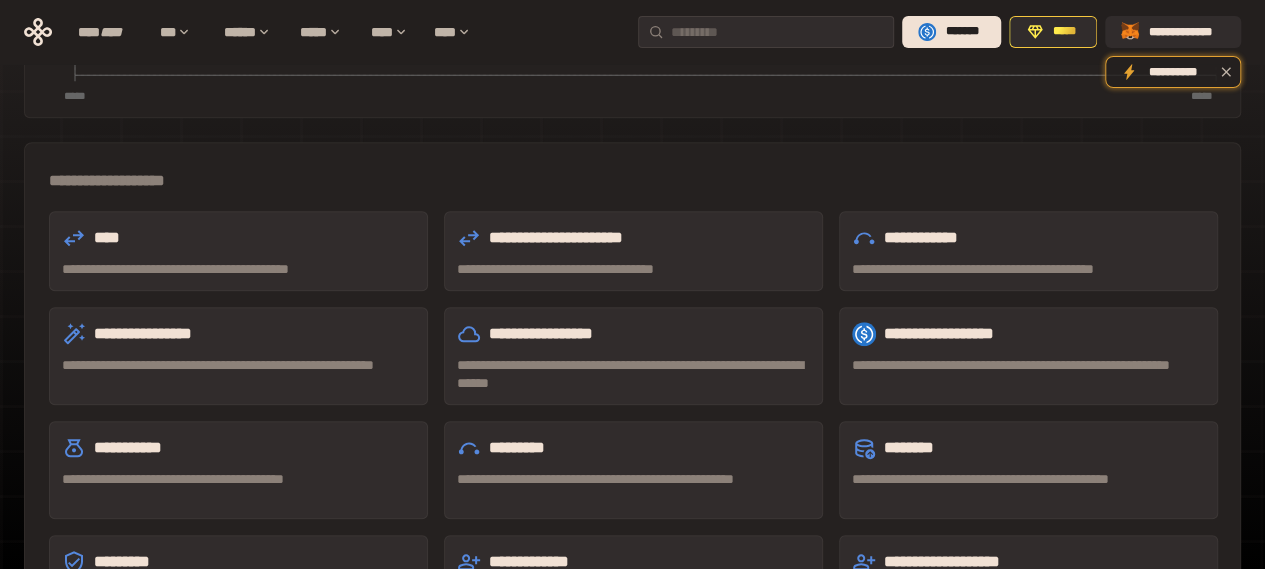 click on "**********" at bounding box center (1028, 479) 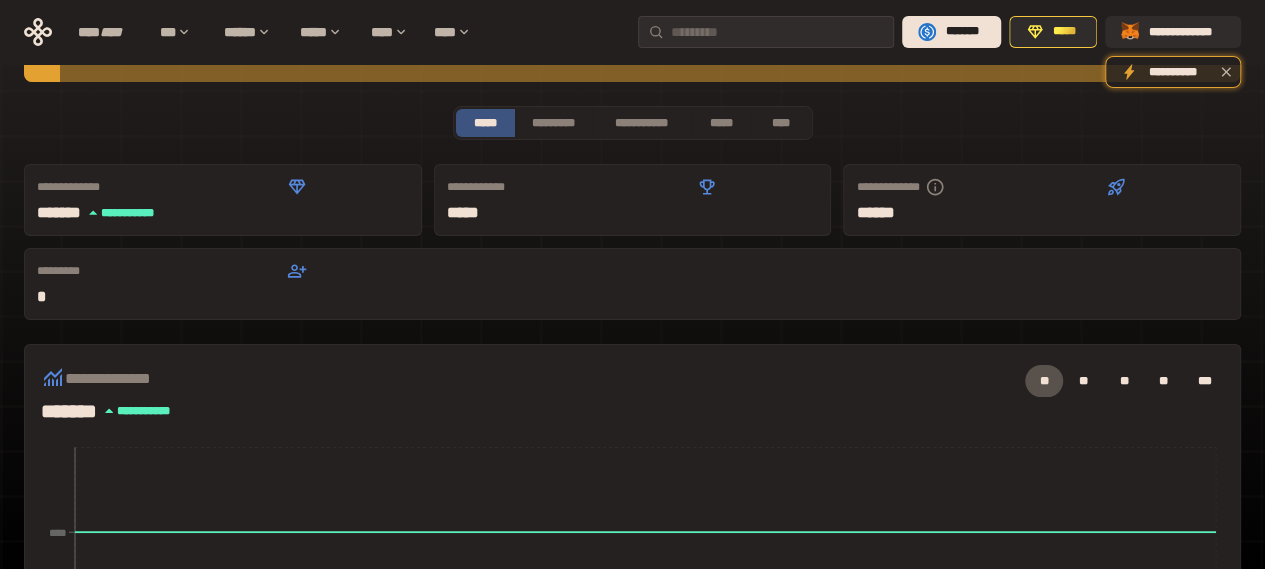 scroll, scrollTop: 0, scrollLeft: 0, axis: both 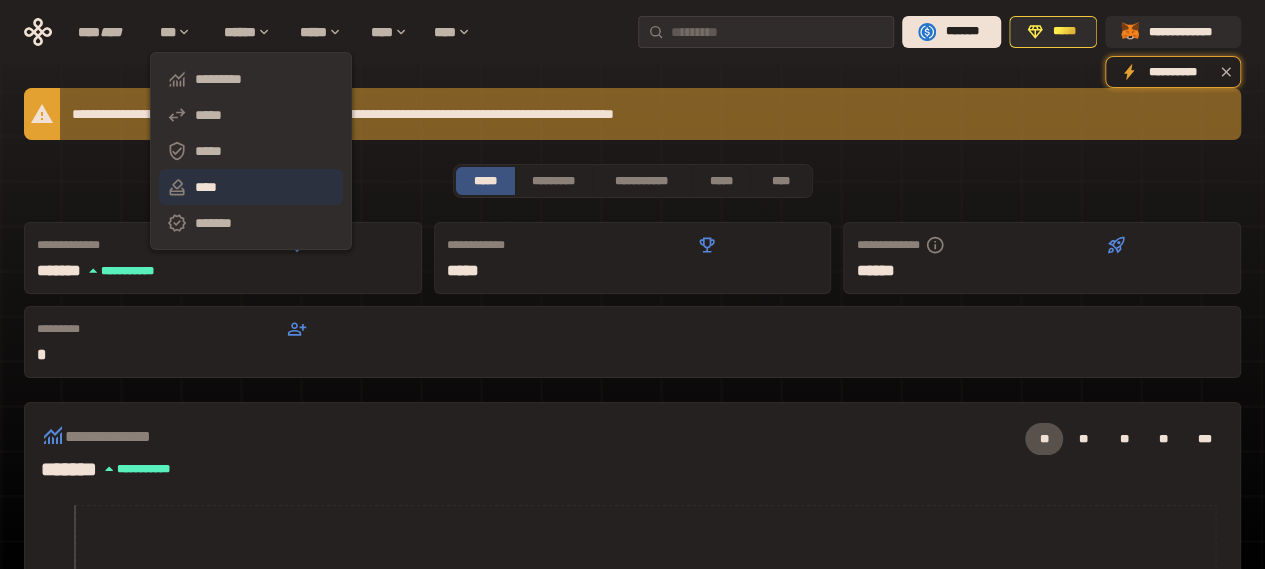 click on "****" at bounding box center (251, 187) 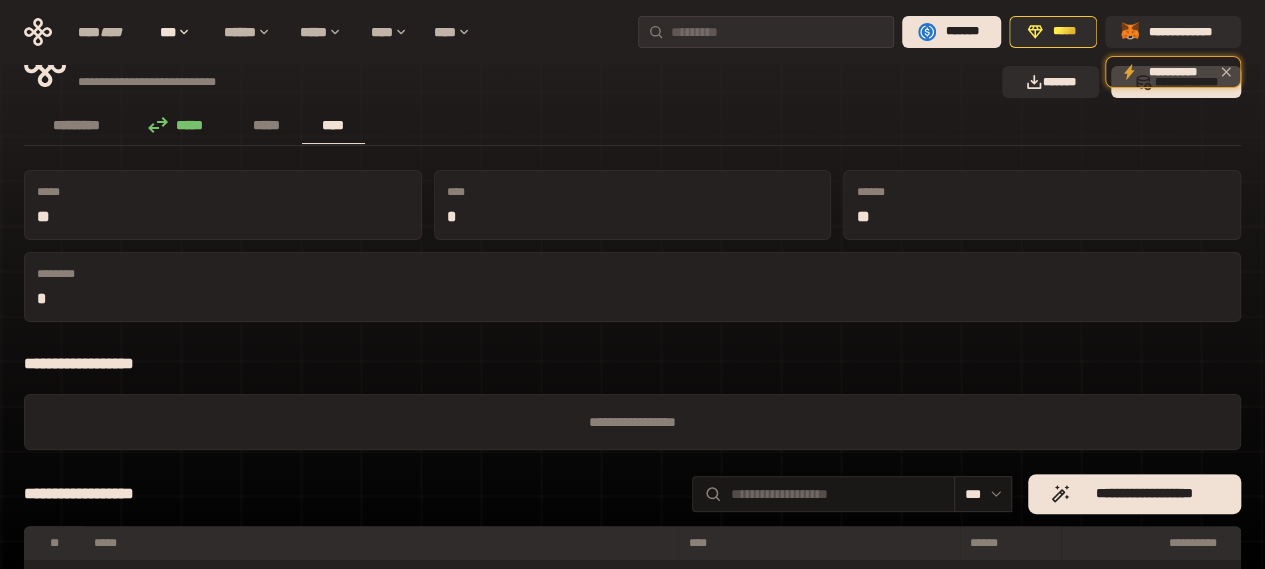 scroll, scrollTop: 0, scrollLeft: 0, axis: both 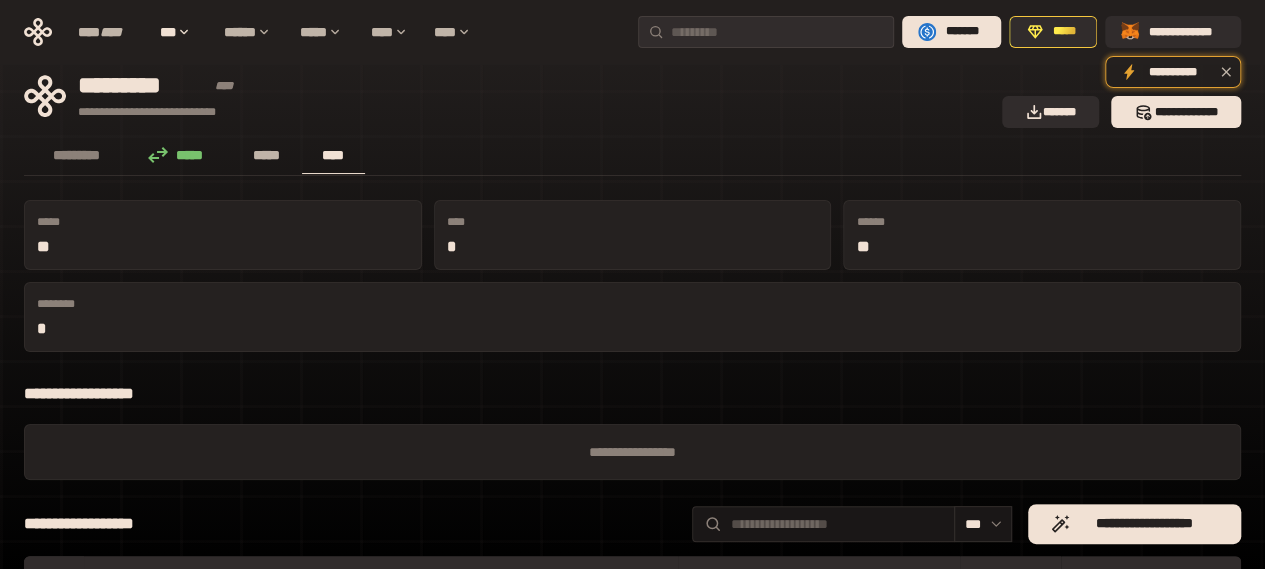 click on "*****" at bounding box center [267, 155] 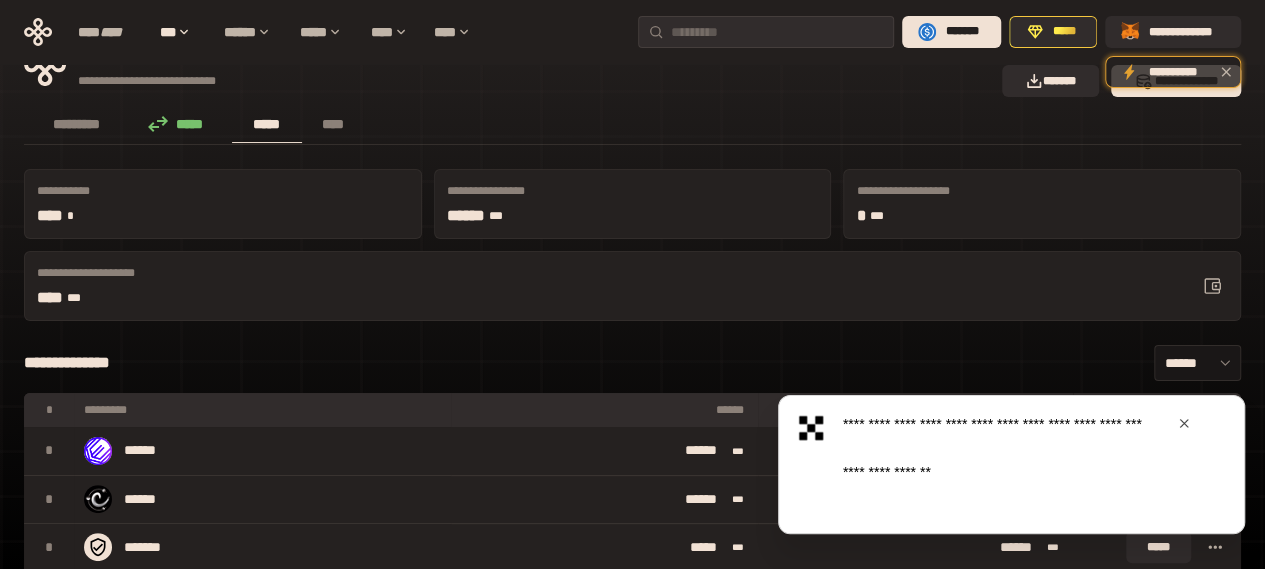 scroll, scrollTop: 0, scrollLeft: 0, axis: both 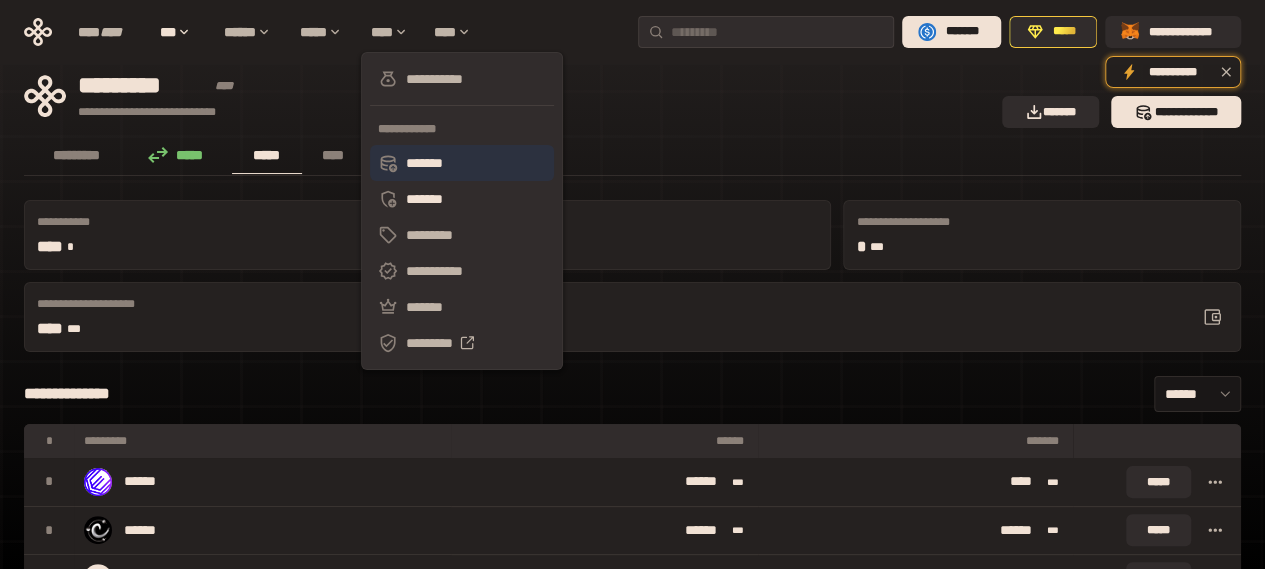 click on "*******" at bounding box center [462, 163] 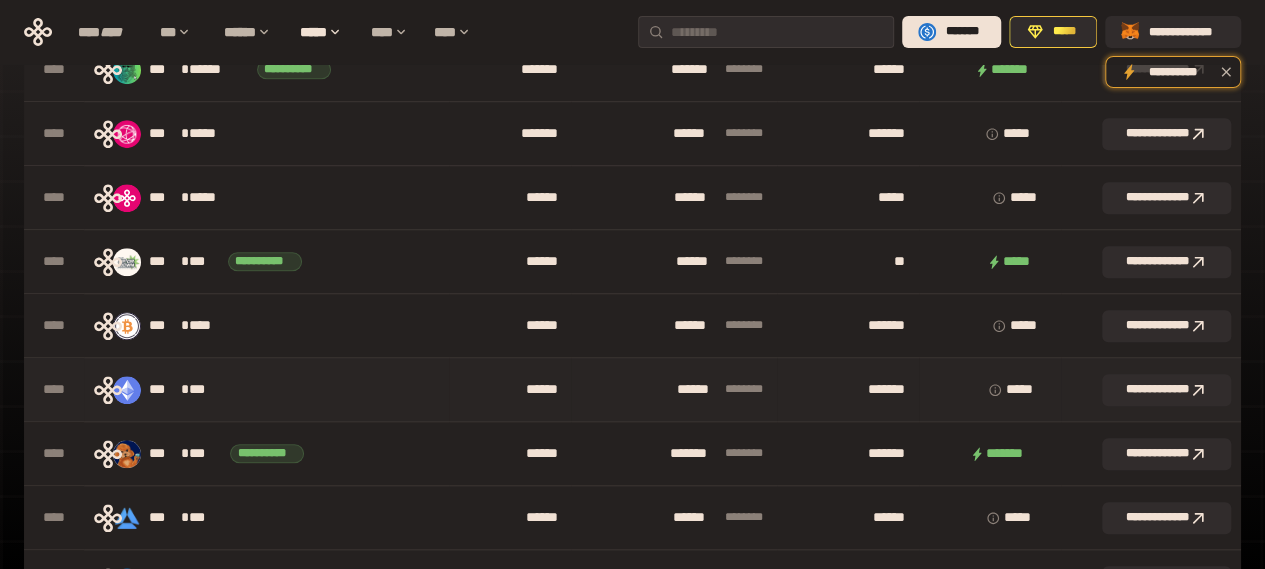 scroll, scrollTop: 200, scrollLeft: 0, axis: vertical 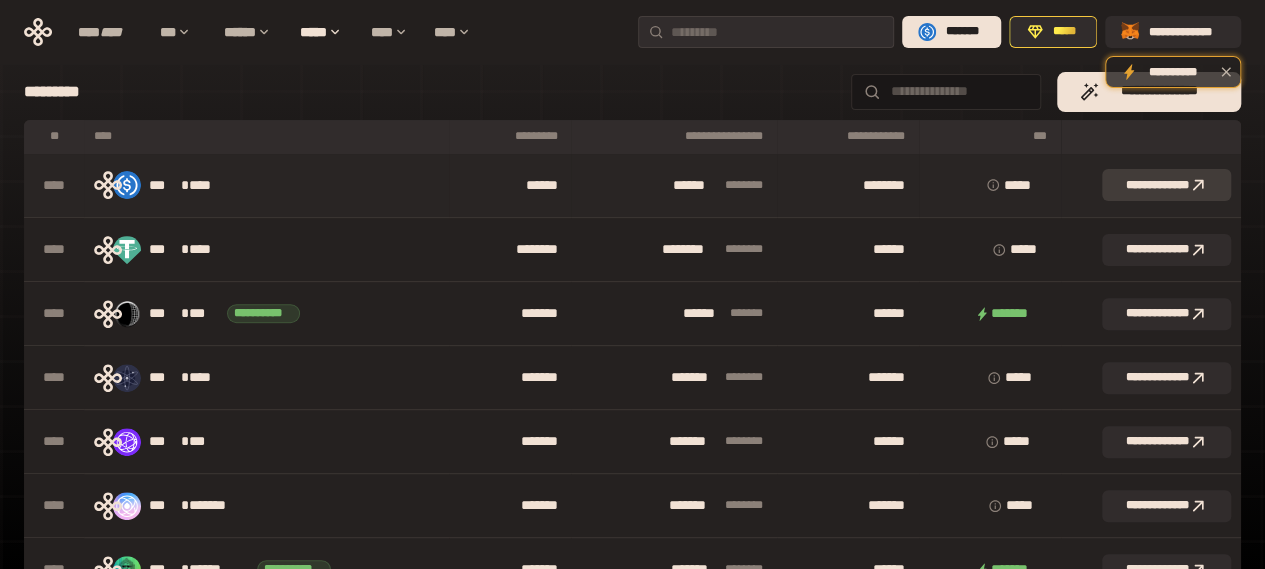 click on "**********" at bounding box center [1166, 185] 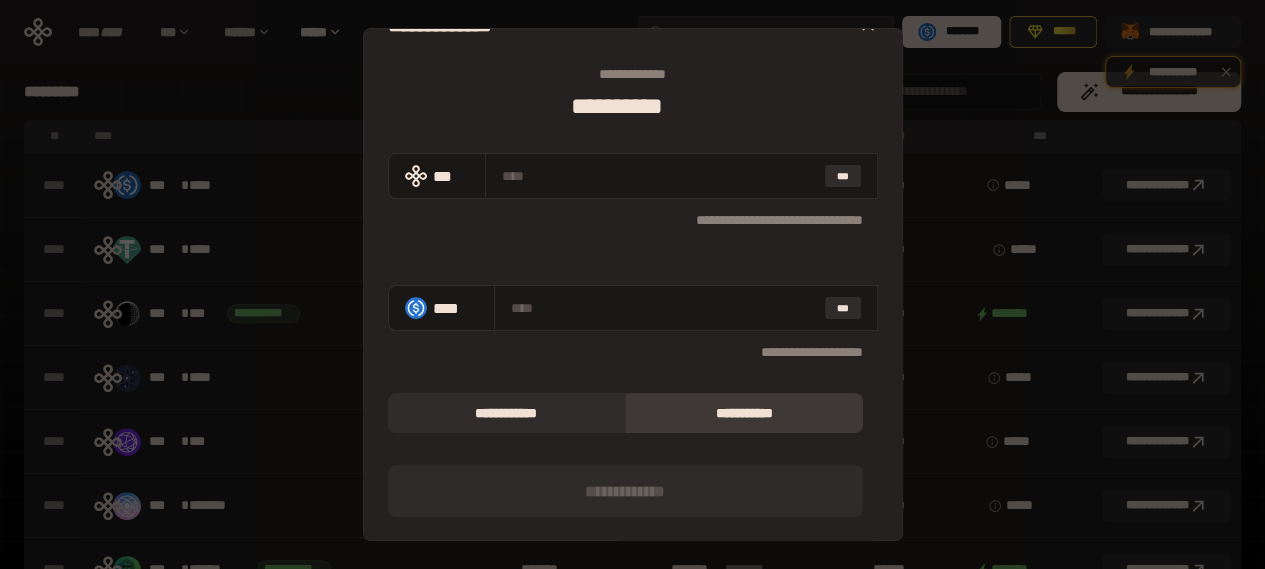 scroll, scrollTop: 0, scrollLeft: 0, axis: both 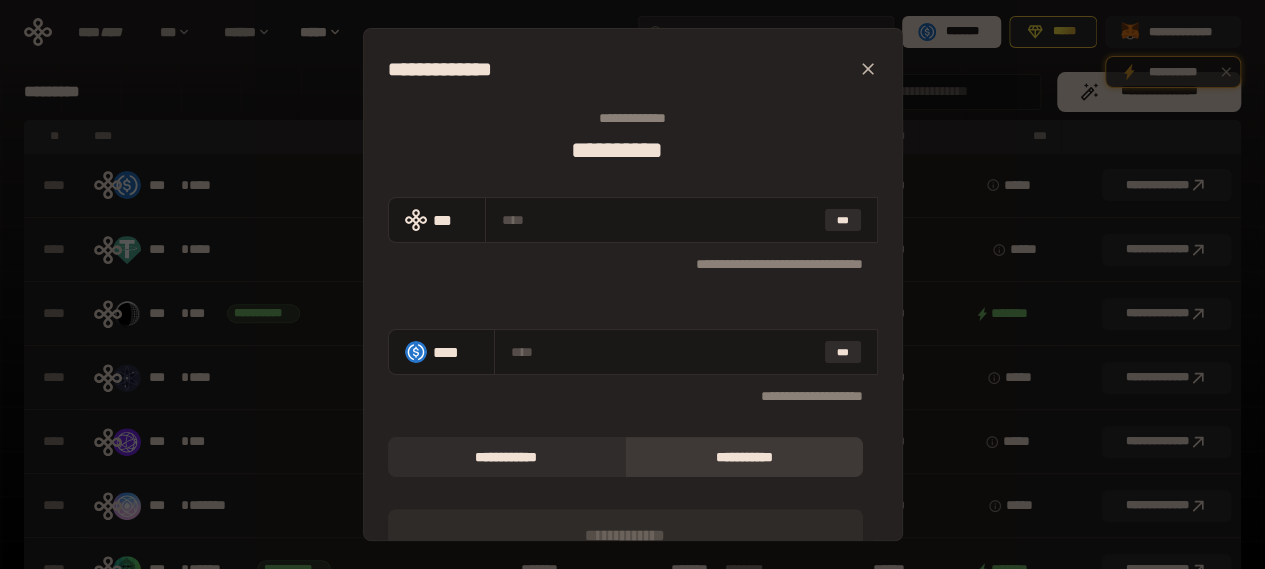 click 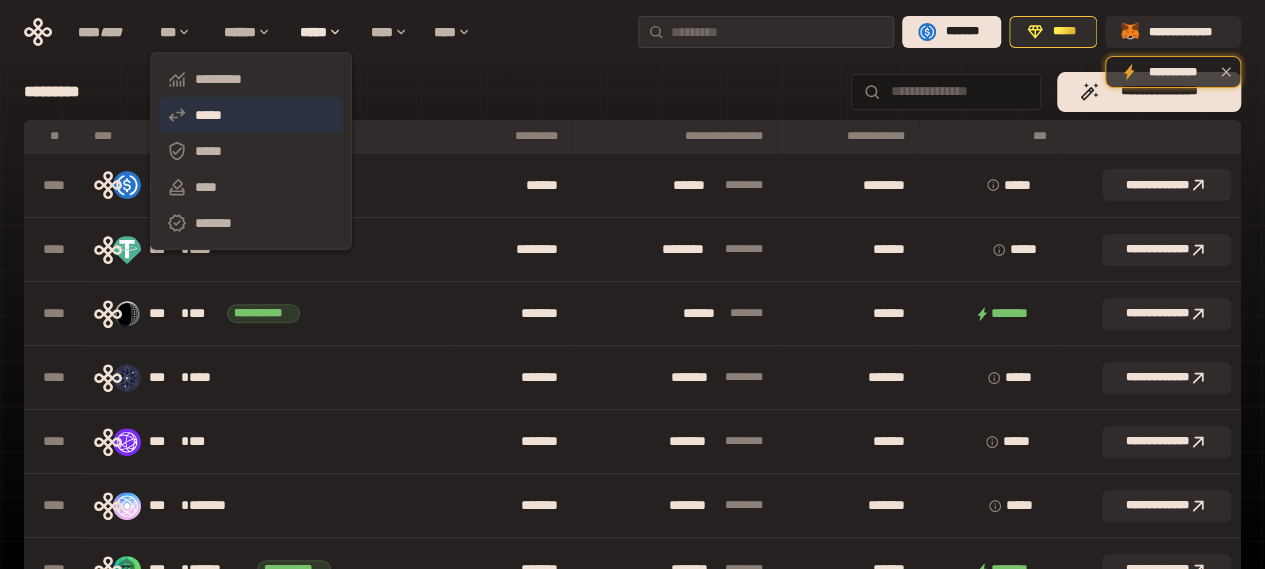 click on "*****" at bounding box center (251, 115) 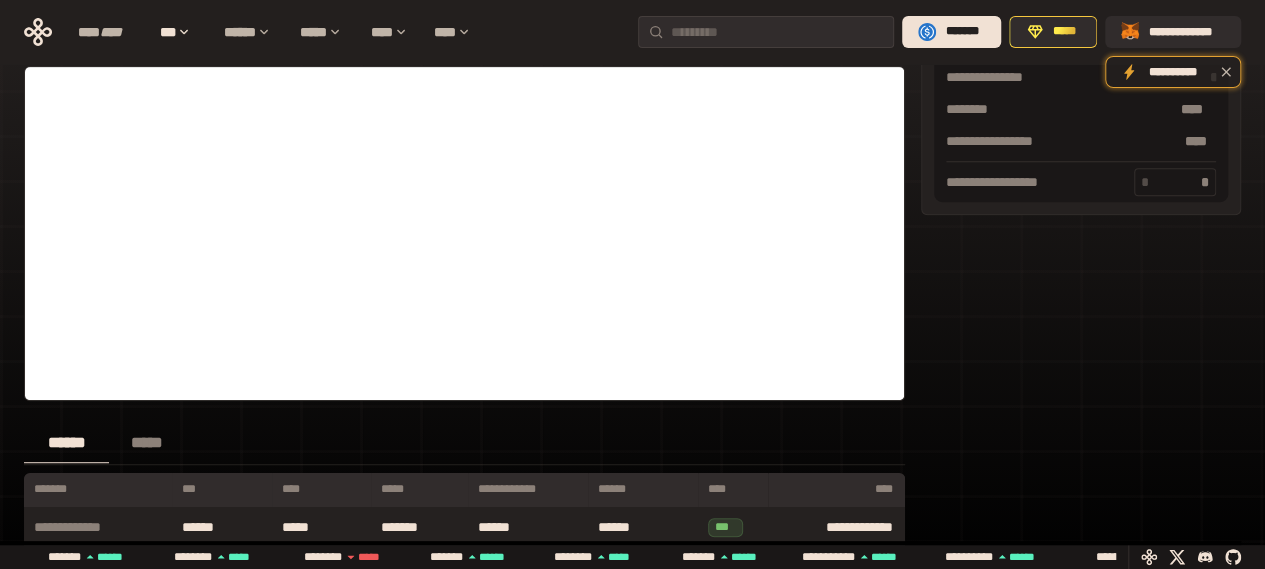 scroll, scrollTop: 0, scrollLeft: 0, axis: both 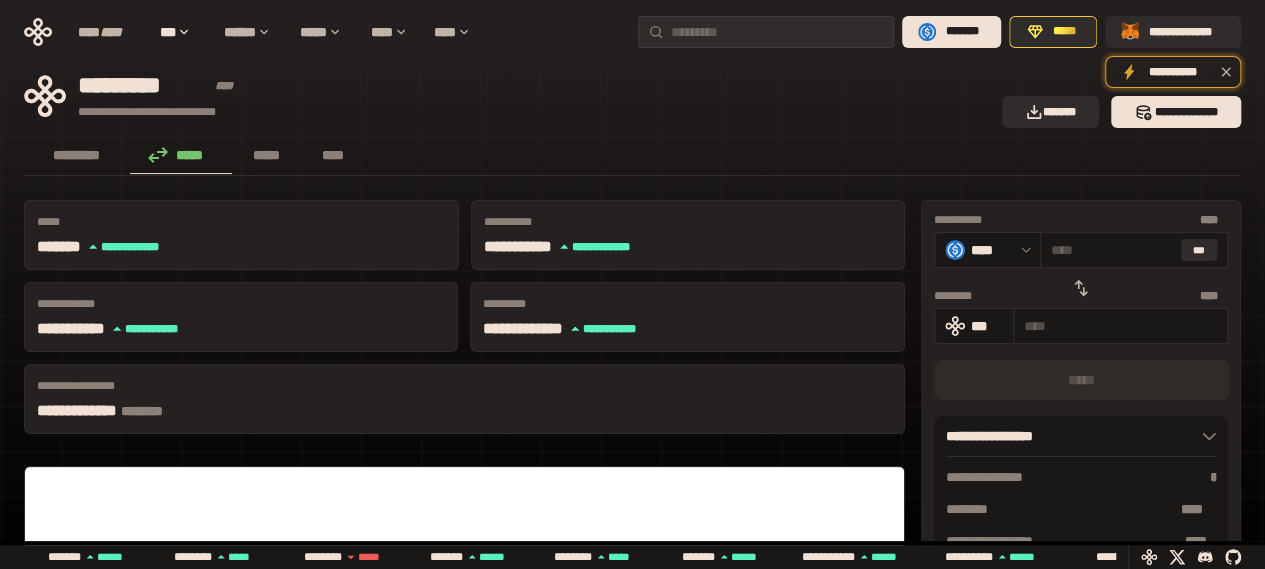 click 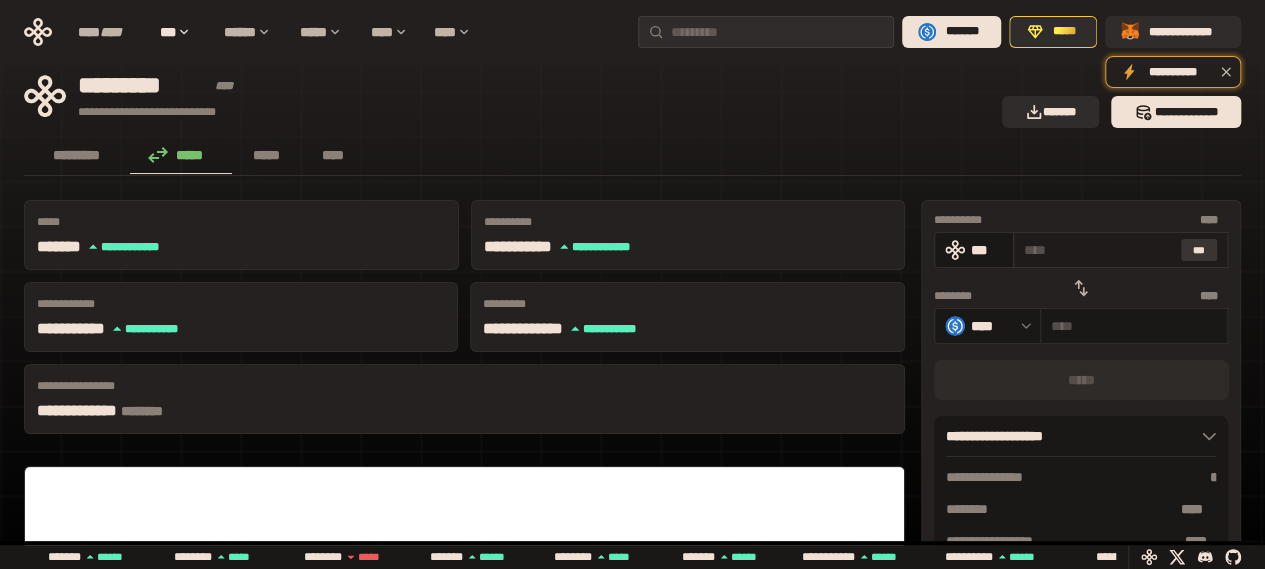 click on "***" at bounding box center [1199, 250] 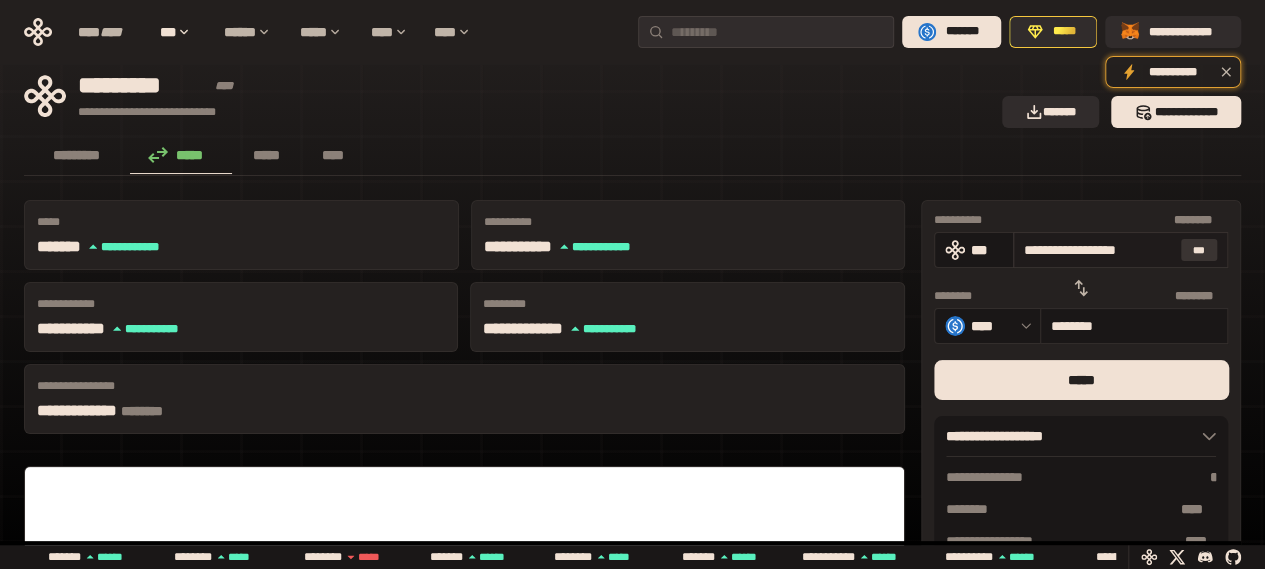 type on "********" 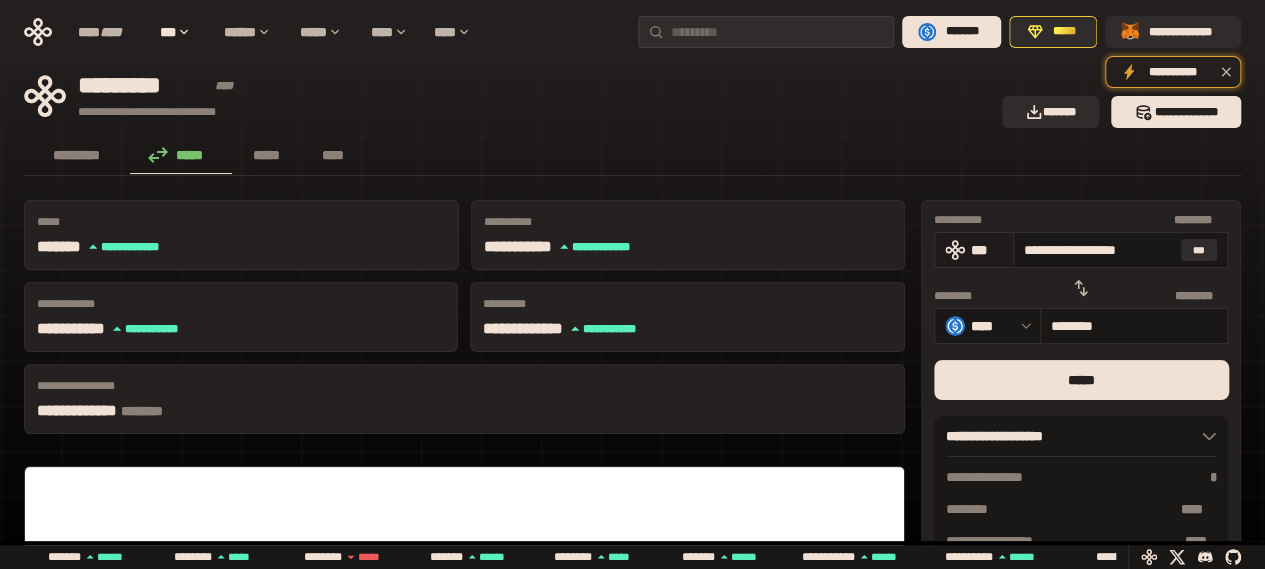 drag, startPoint x: 1165, startPoint y: 247, endPoint x: 997, endPoint y: 243, distance: 168.0476 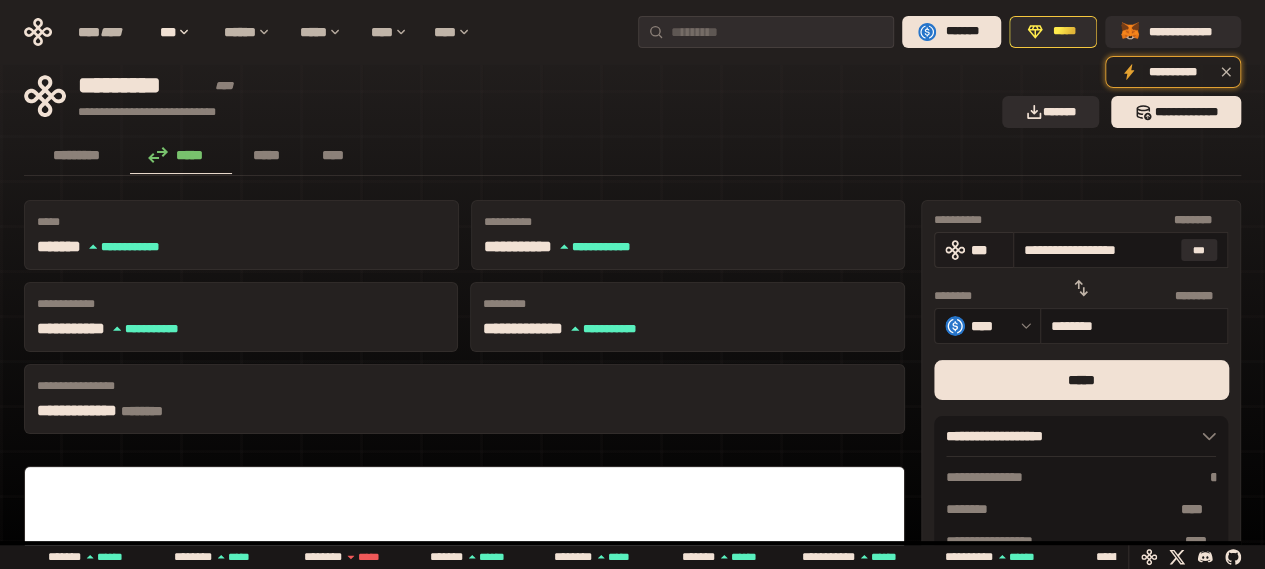 click on "**********" at bounding box center [1081, 250] 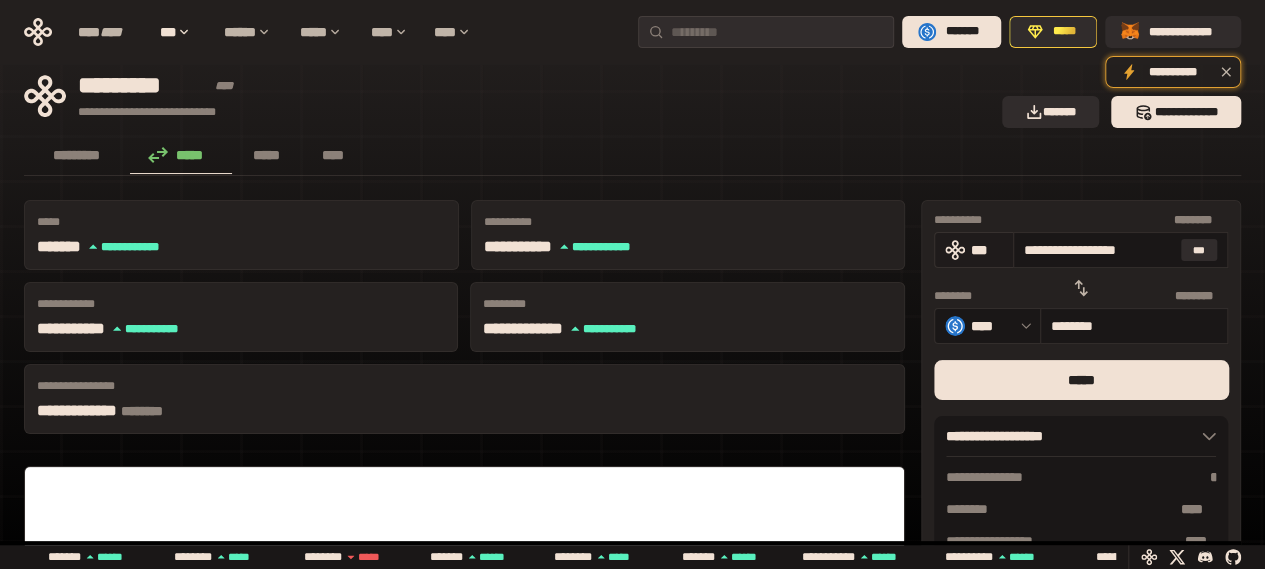 type on "*" 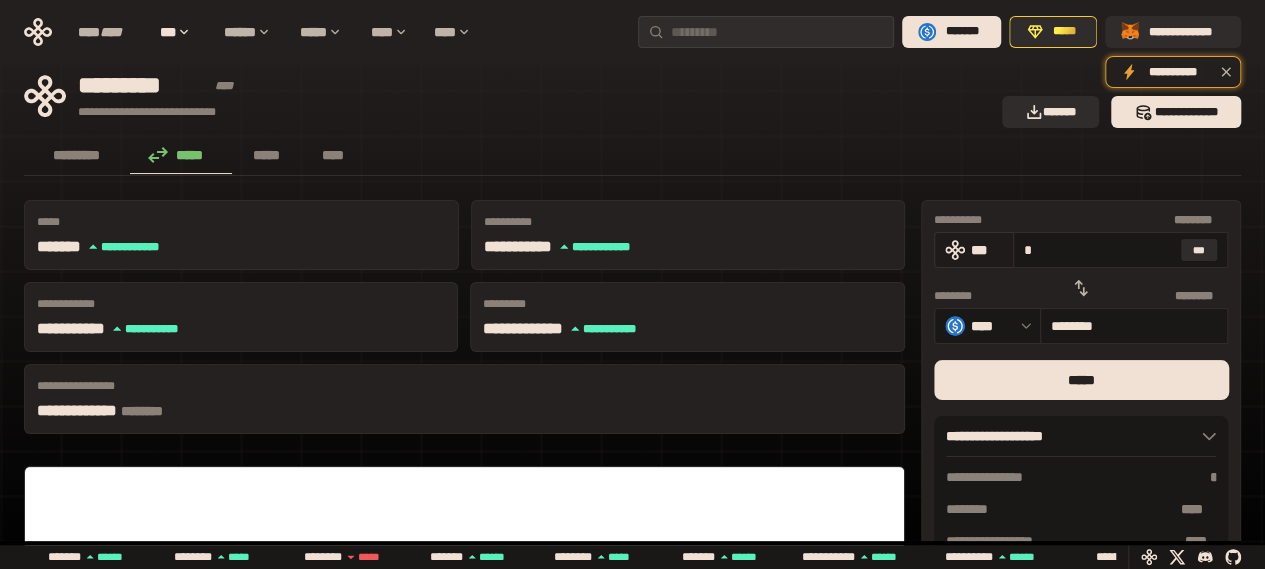 type on "********" 